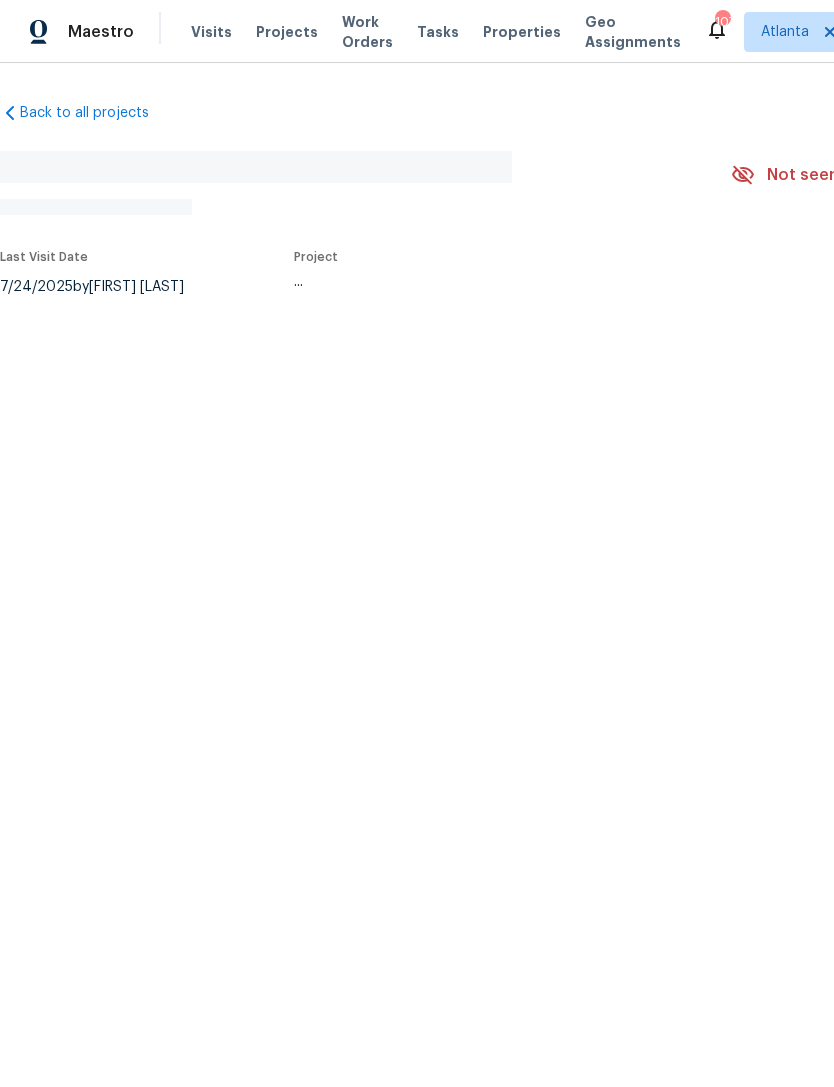 scroll, scrollTop: 0, scrollLeft: 0, axis: both 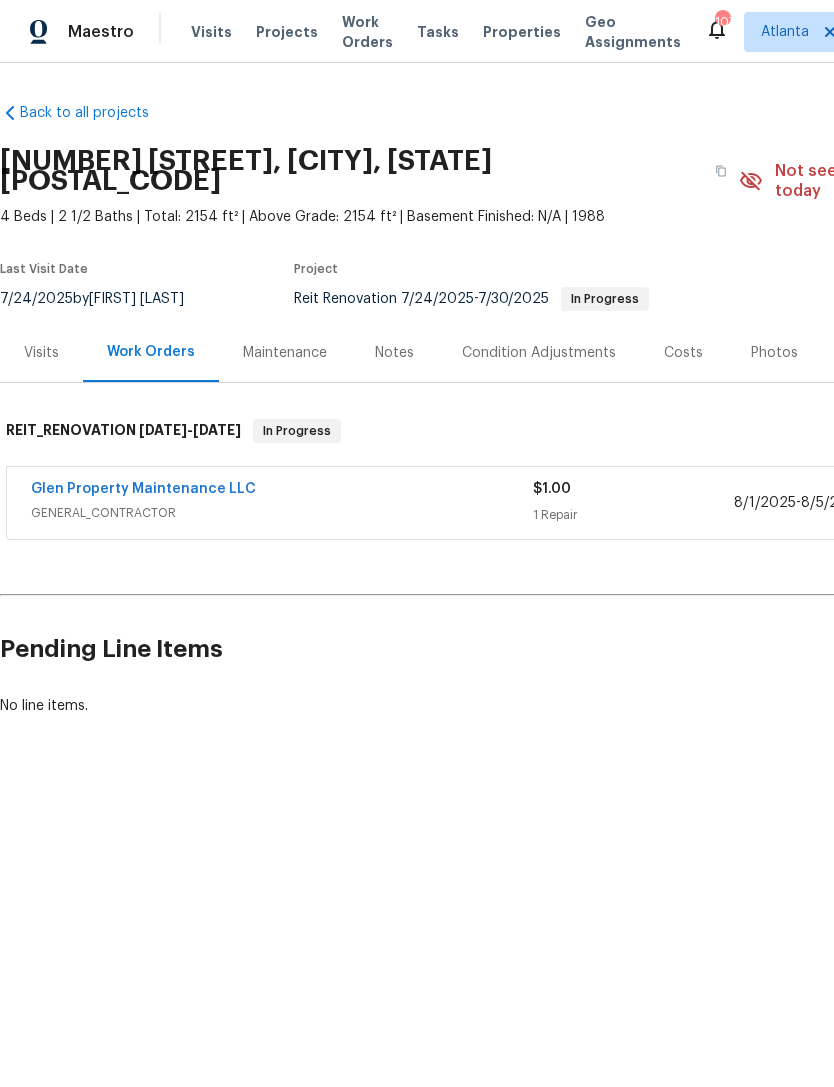 click on "Glen Property Maintenance LLC" at bounding box center (143, 489) 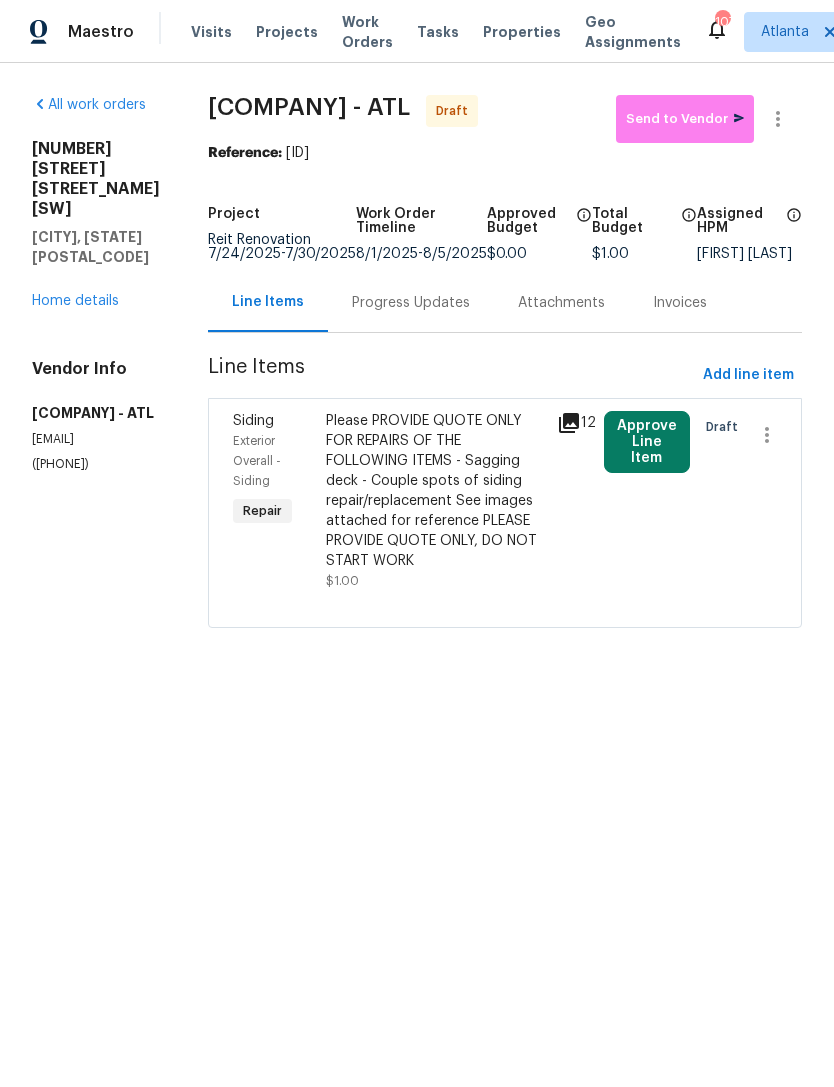 click on "Exterior Overall - Siding" at bounding box center [273, 461] 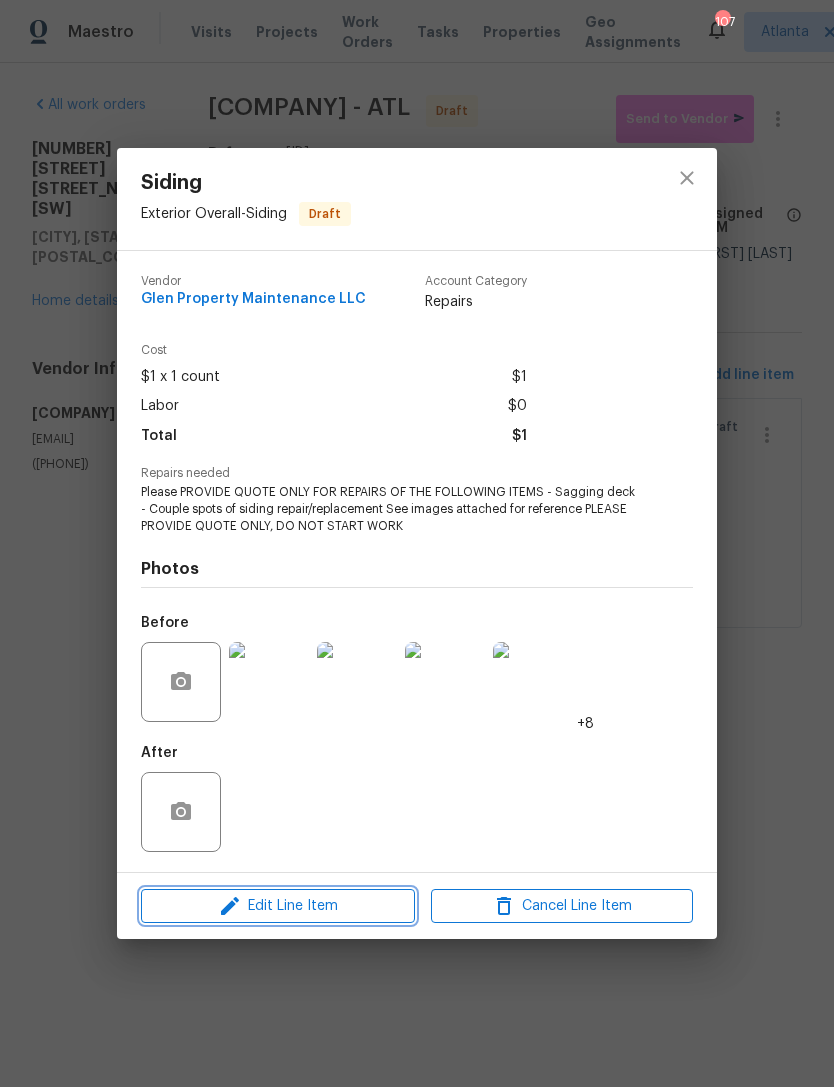 click on "Edit Line Item" at bounding box center [278, 906] 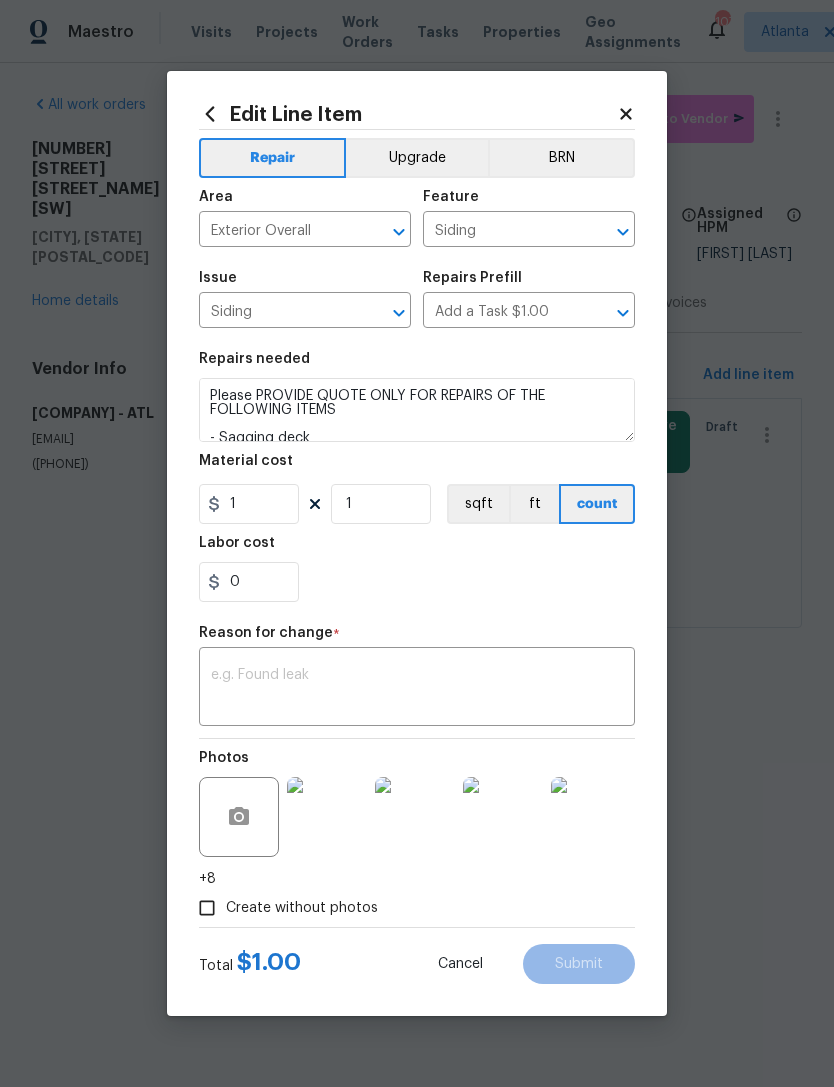 scroll, scrollTop: 0, scrollLeft: 0, axis: both 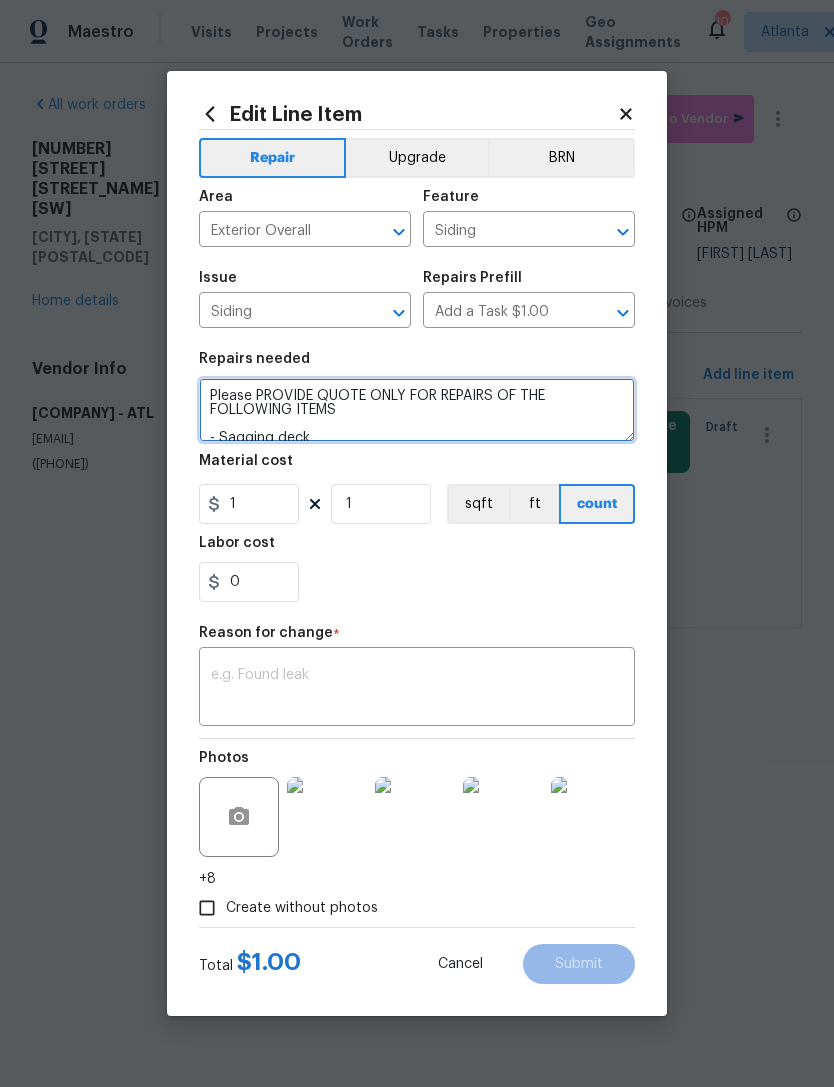 click on "Please PROVIDE QUOTE ONLY FOR REPAIRS OF THE FOLLOWING ITEMS
- Sagging deck
- Couple spots of siding repair/replacement
See images attached for reference
PLEASE PROVIDE QUOTE ONLY, DO NOT START WORK" at bounding box center (417, 410) 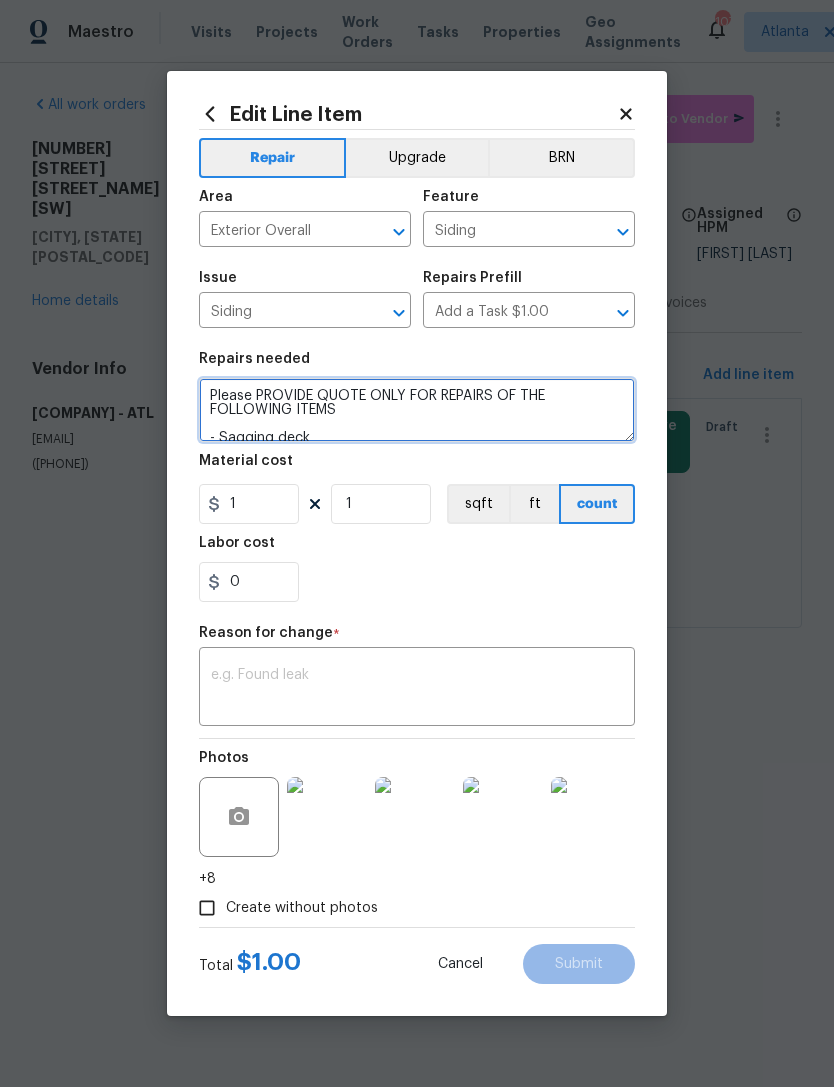 click on "Please PROVIDE QUOTE ONLY FOR REPAIRS OF THE FOLLOWING ITEMS
- Sagging deck
- Couple spots of siding repair/replacement
See images attached for reference
PLEASE PROVIDE QUOTE ONLY, DO NOT START WORK" at bounding box center [417, 410] 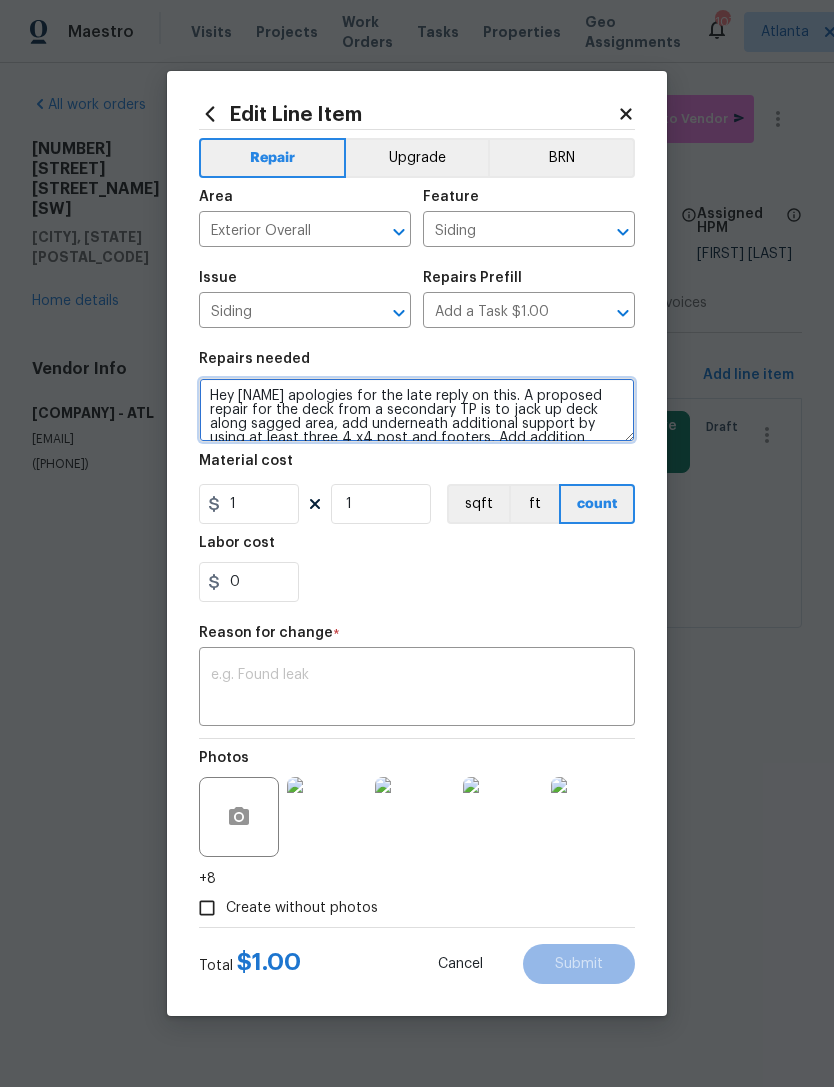 scroll, scrollTop: 4, scrollLeft: 0, axis: vertical 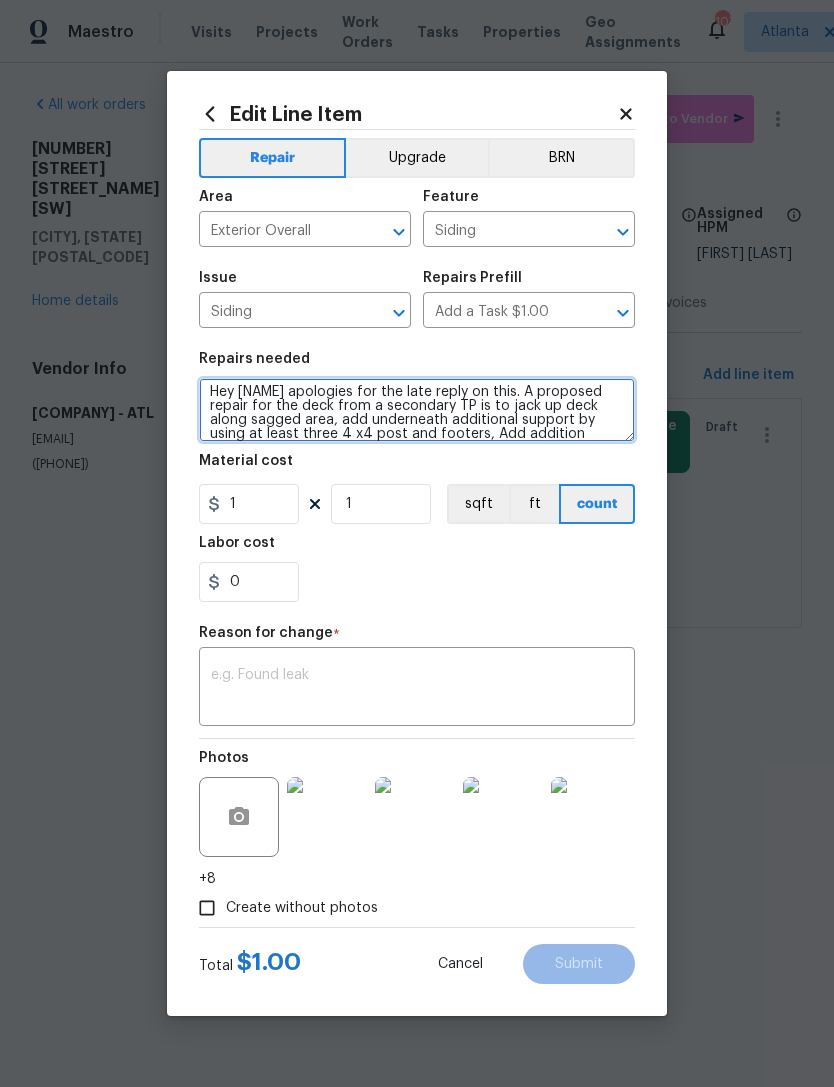 click on "Hey [NAME] apologies for the late reply on this. A proposed repair for the deck from a secondary TP is to jack up deck along sagged area, add underneath additional support by using at least three 4 x4 post and footers, Add addition carriage bolt to sections of ledger if possible. Replace section of siding pulled downwards by sagged deck, paint to match existing. Total $2,950
Also, Total $800 to repair the remaining damaged sidings.
- Sagging deck
- Couple spots of siding repair/replacement
See images attached for reference
PLEASE PROVIDE QUOTE ONLY, DO NOT START WORK" at bounding box center [417, 410] 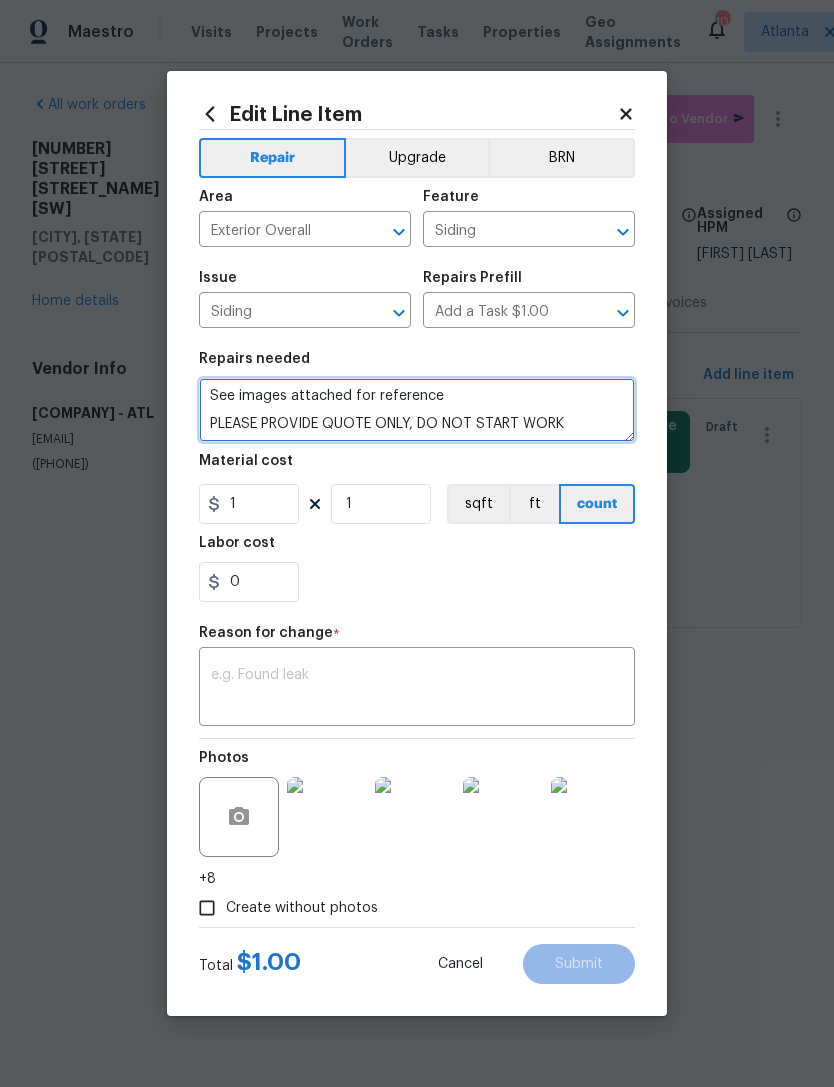 scroll, scrollTop: 140, scrollLeft: 0, axis: vertical 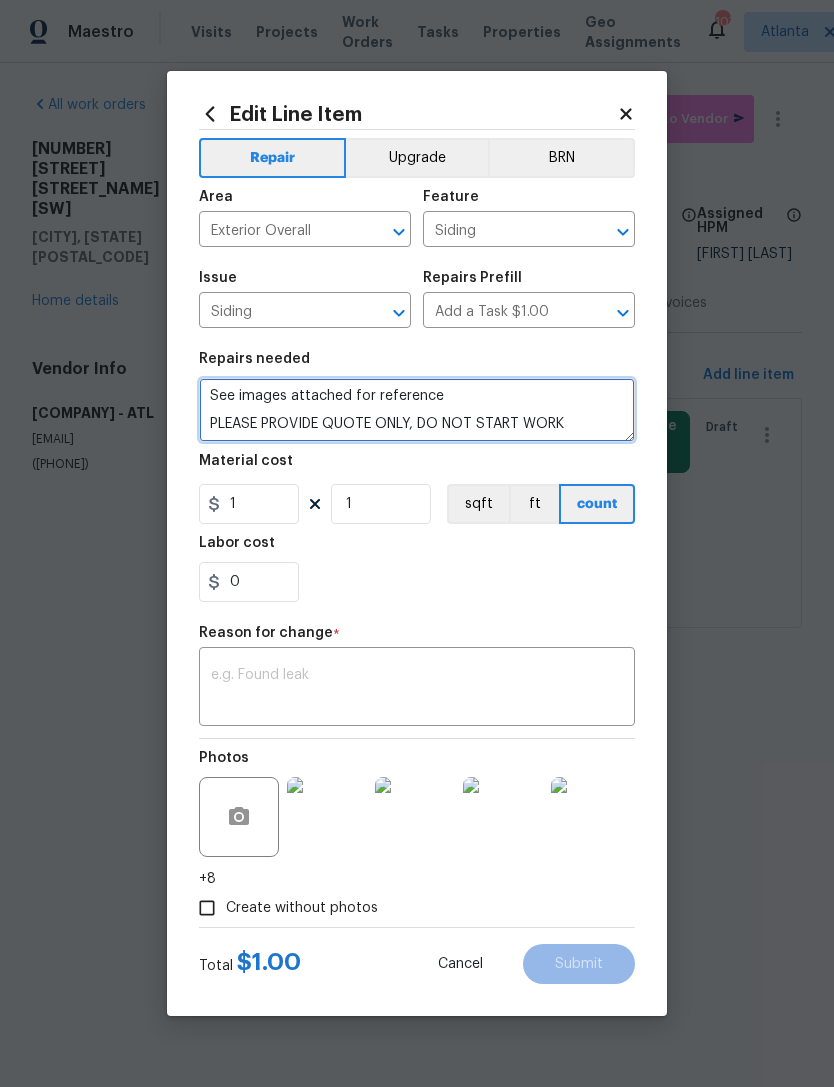 click on "Jack up deck along sagged area, add underneath additional support by using at least three 4 x4 post and footers, Add addition carriage bolt to sections of ledger if possible. Replace section of siding pulled downwards by sagged deck, paint to match existing. Total $2,950
Also, Total $800 to repair the remaining damaged sidings.
- Sagging deck
- Couple spots of siding repair/replacement
See images attached for reference
PLEASE PROVIDE QUOTE ONLY, DO NOT START WORK" at bounding box center [417, 410] 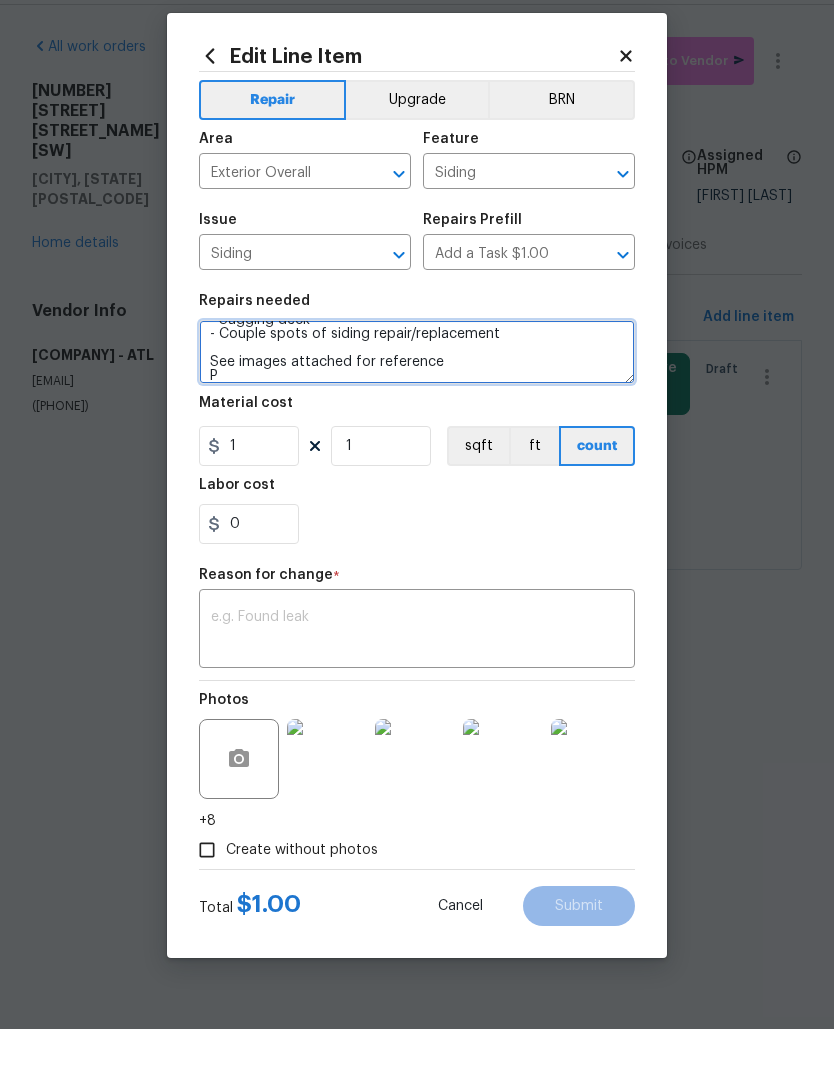 scroll, scrollTop: 116, scrollLeft: 0, axis: vertical 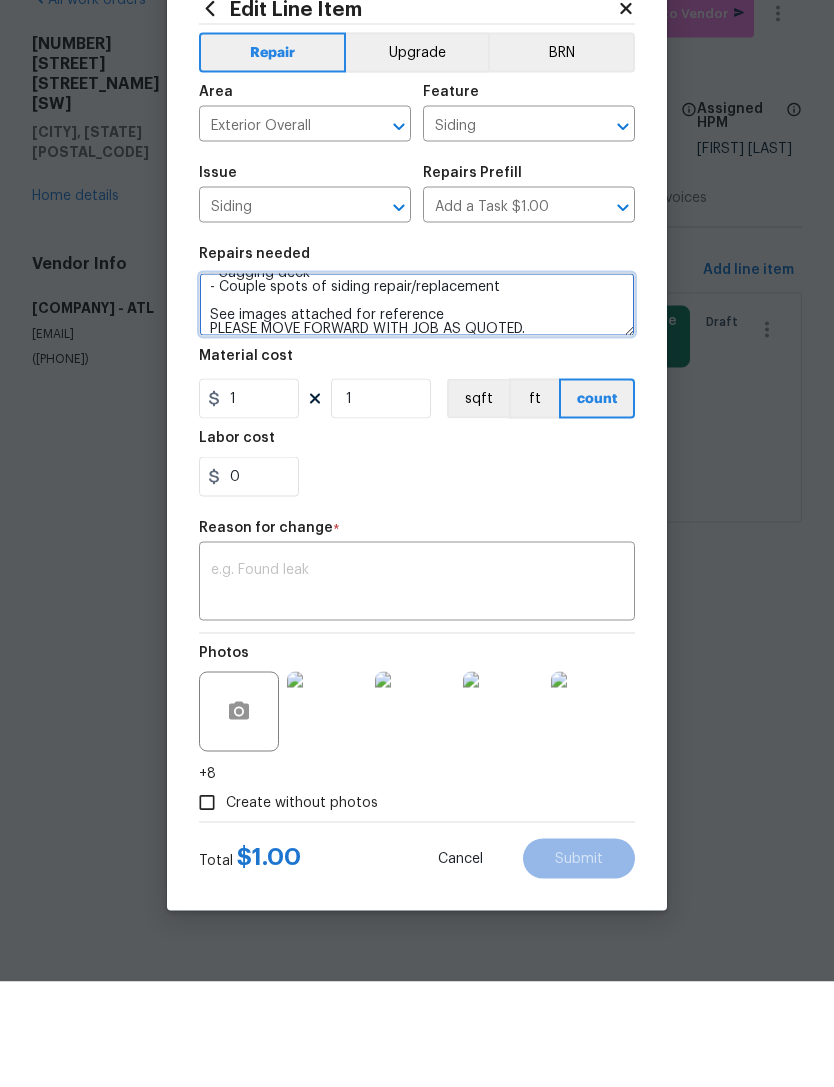 click on "Jack up deck along sagged area, add underneath additional support by using at least three 4 x4 post and footers, Add addition carriage bolt to sections of ledger if possible. Replace section of siding pulled downwards by sagged deck, paint to match existing. Total $2,950
Also, Total $800 to repair the remaining damaged sidings.
- Sagging deck
- Couple spots of siding repair/replacement
See images attached for reference
PLEASE MOVE FORWARD WITH JOB AS QUOTED." at bounding box center (417, 410) 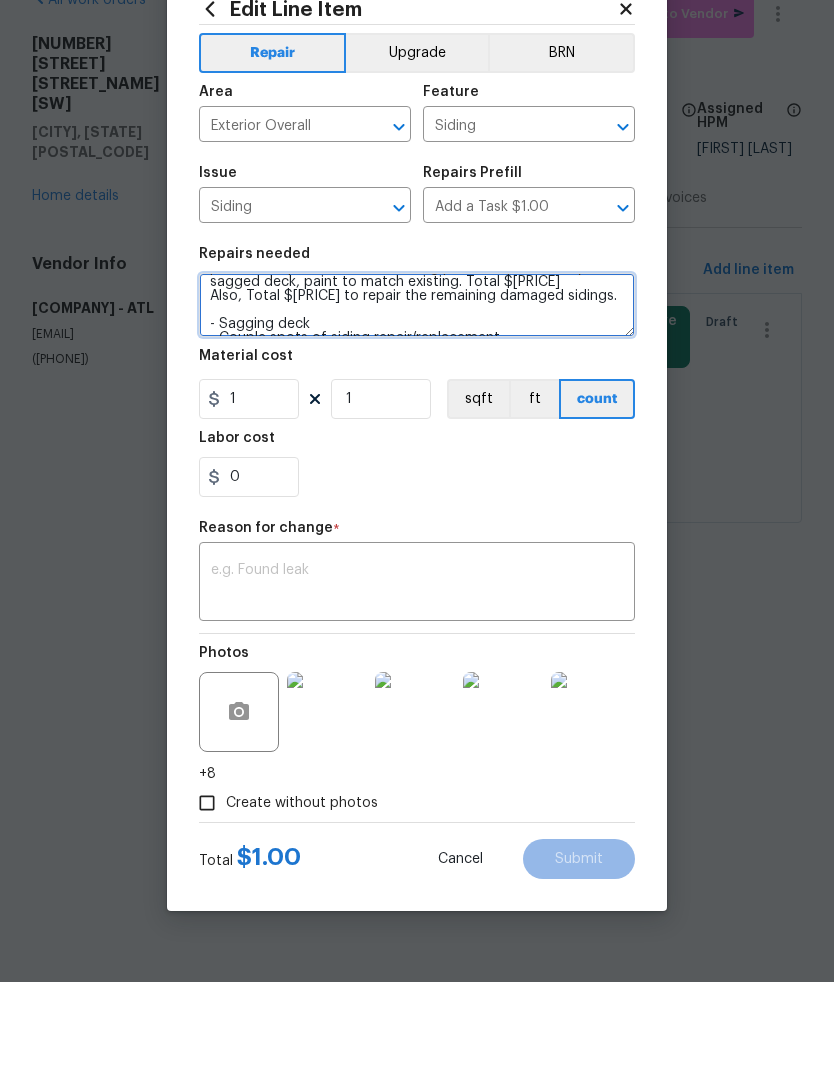 scroll, scrollTop: 54, scrollLeft: 0, axis: vertical 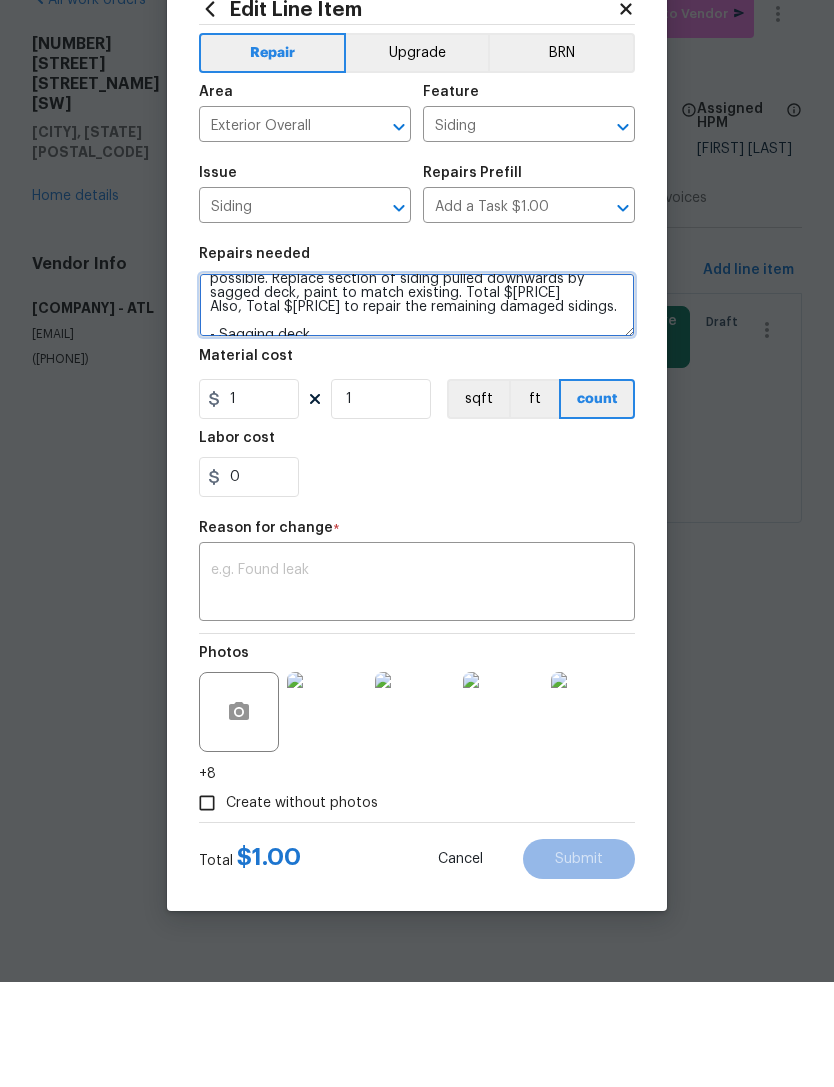 type on "[FIRST] up deck along sagged area, add underneath additional support by using at least three 4 x4 post and footers, Add addition carriage bolt to sections of ledger if possible. Replace section of siding pulled downwards by sagged deck, paint to match existing. Total $[PRICE]
Also, Total $[PRICE] to repair the remaining damaged sidings.
- Sagging deck
- Couple spots of siding repair/replacement
See images attached for reference
PLEASE MOVE FORWARD WITH JOB AS QUOTED." 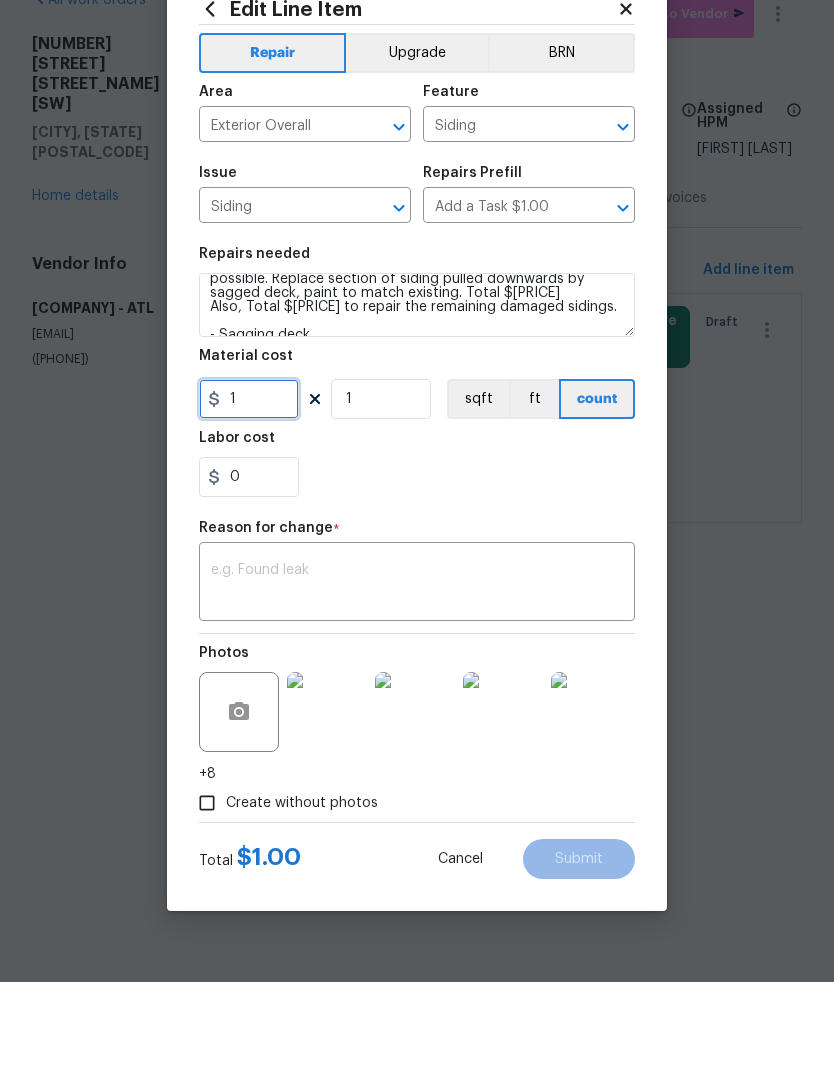click on "1" at bounding box center [249, 504] 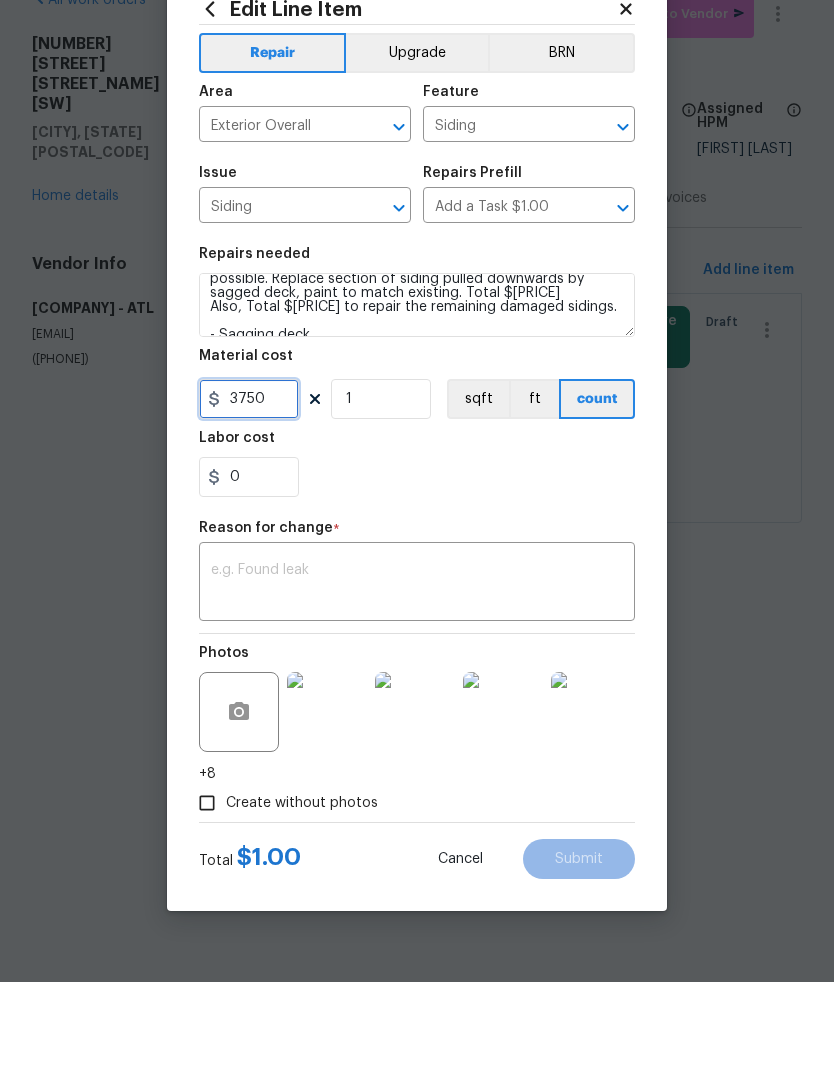 type on "3750" 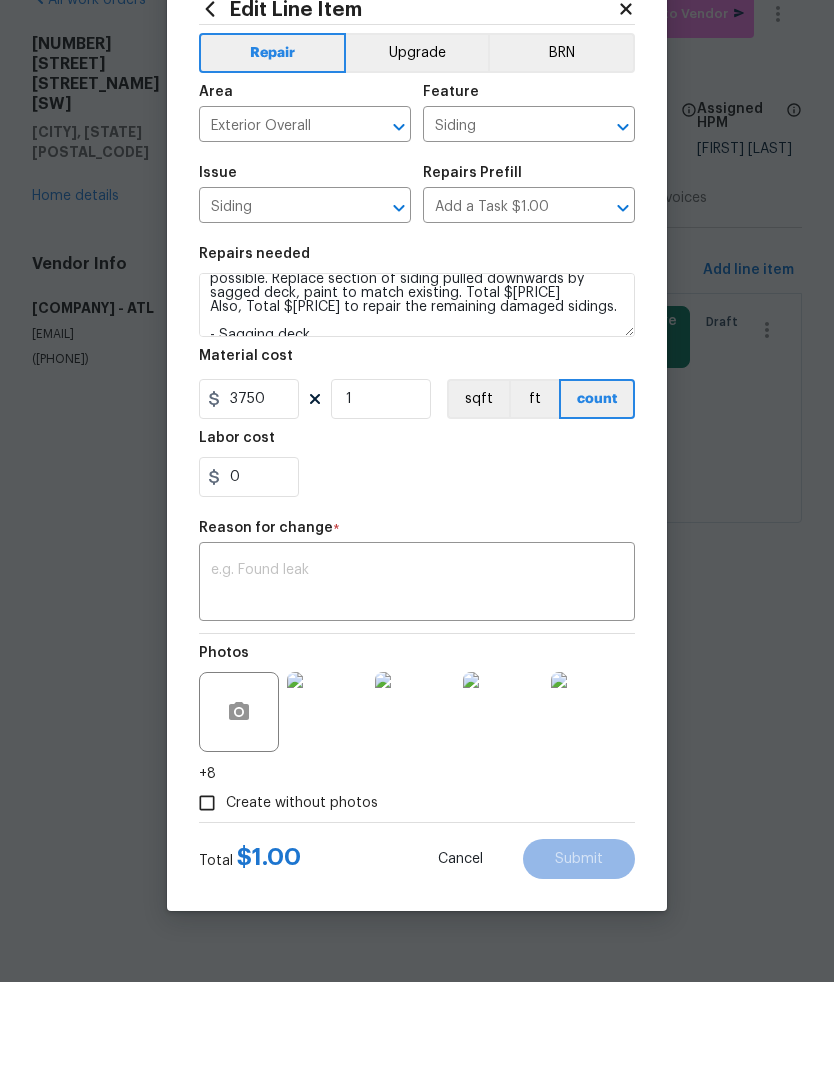 click at bounding box center (417, 689) 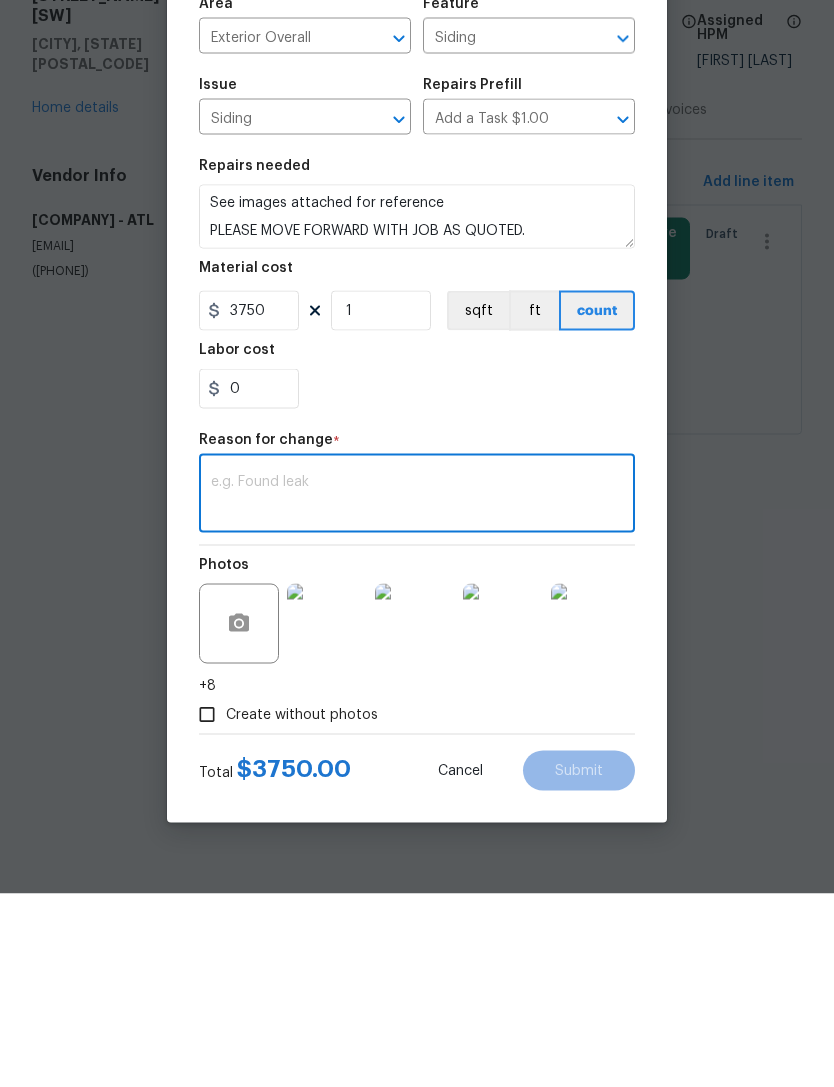 scroll, scrollTop: 140, scrollLeft: 0, axis: vertical 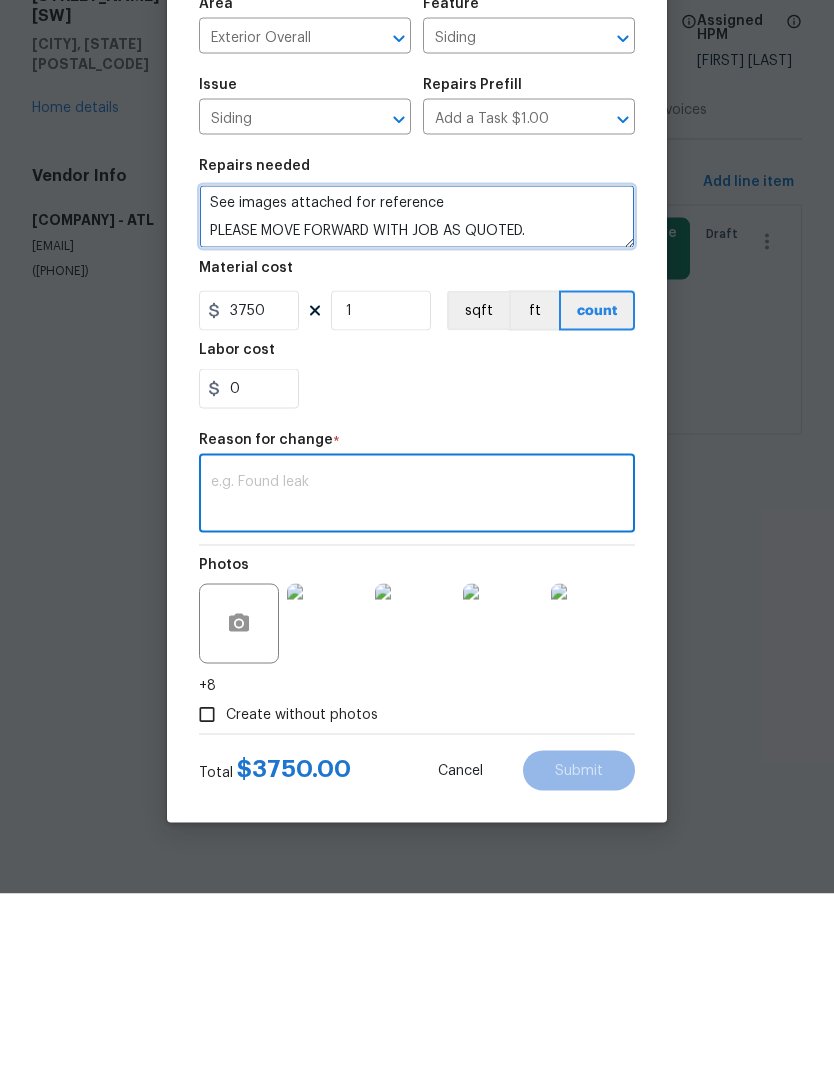 click on "[FIRST] up deck along sagged area, add underneath additional support by using at least three 4 x4 post and footers, Add addition carriage bolt to sections of ledger if possible. Replace section of siding pulled downwards by sagged deck, paint to match existing. Total $[PRICE]
Also, Total $[PRICE] to repair the remaining damaged sidings.
- Sagging deck
- Couple spots of siding repair/replacement
See images attached for reference
PLEASE MOVE FORWARD WITH JOB AS QUOTED." at bounding box center [417, 410] 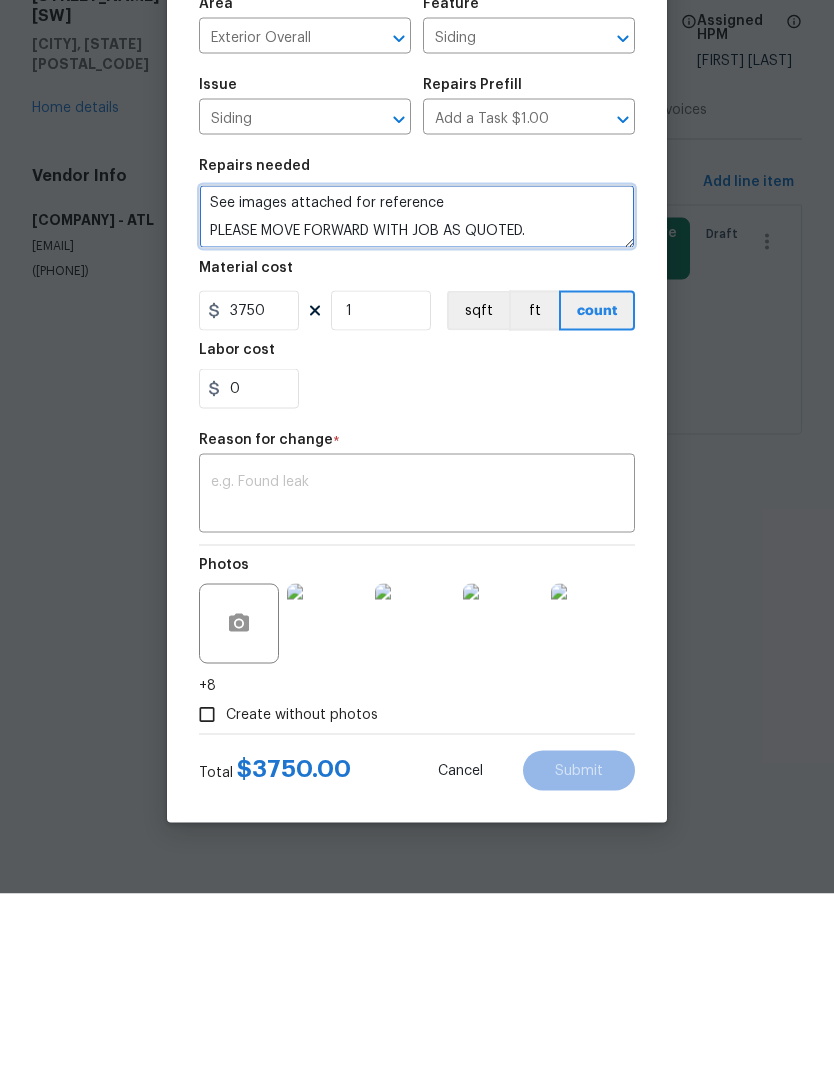 click on "[FIRST] up deck along sagged area, add underneath additional support by using at least three 4 x4 post and footers, Add addition carriage bolt to sections of ledger if possible. Replace section of siding pulled downwards by sagged deck, paint to match existing. Total $[PRICE]
Also, Total $[PRICE] to repair the remaining damaged sidings.
- Sagging deck
- Couple spots of siding repair/replacement
See images attached for reference
PLEASE MOVE FORWARD WITH JOB AS QUOTED." at bounding box center (417, 410) 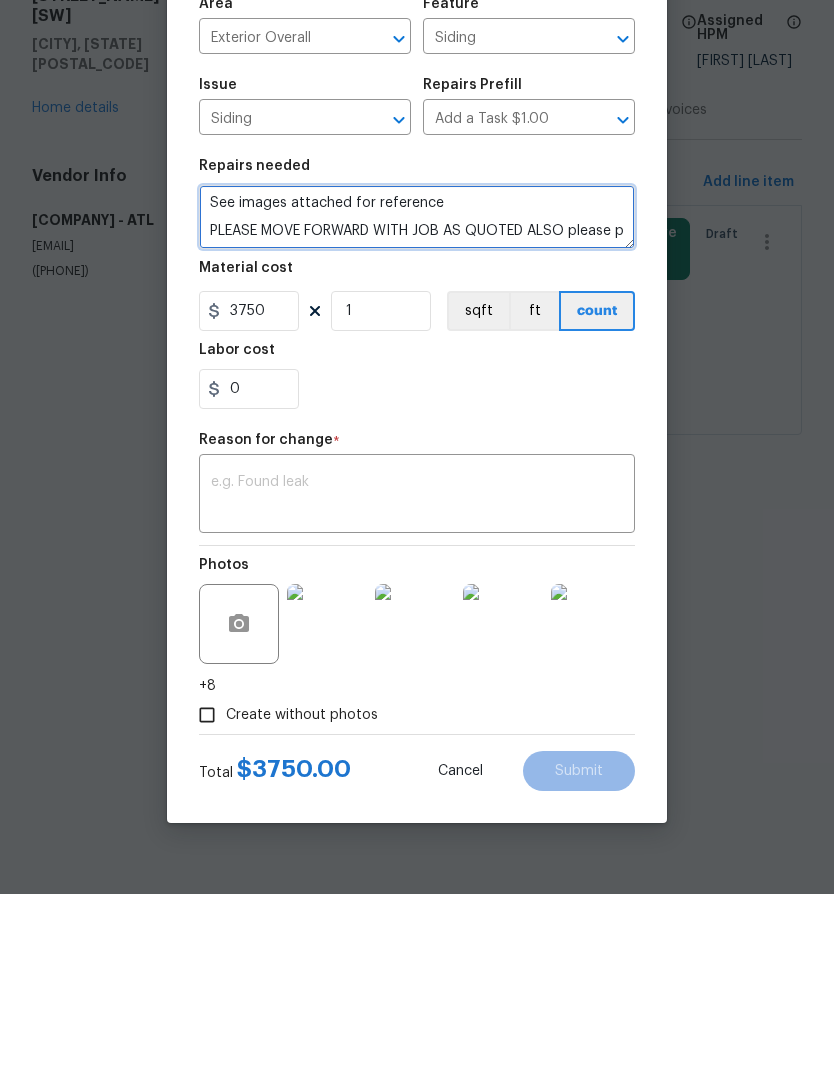 scroll, scrollTop: 144, scrollLeft: 0, axis: vertical 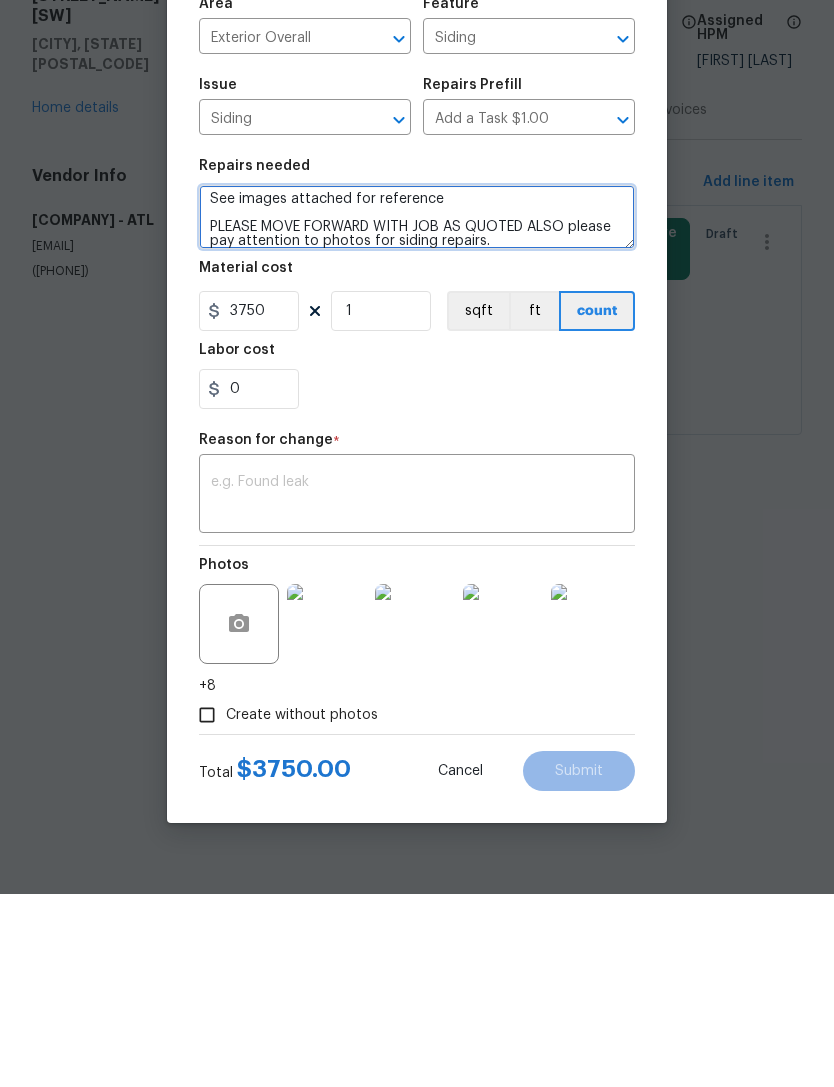 click on "Jack up deck along sagged area, add underneath additional support by using at least three 4 x4 post and footers, Add addition carriage bolt to sections of ledger if possible. Replace section of siding pulled downwards by sagged deck, paint to match existing. Total $2,950
Also, Total $800 to repair the remaining damaged sidings.
- Sagging deck
- Couple spots of siding repair/replacement
See images attached for reference
PLEASE MOVE FORWARD WITH JOB AS QUOTED ALSO please pay attention to photos for siding repairs." at bounding box center [417, 410] 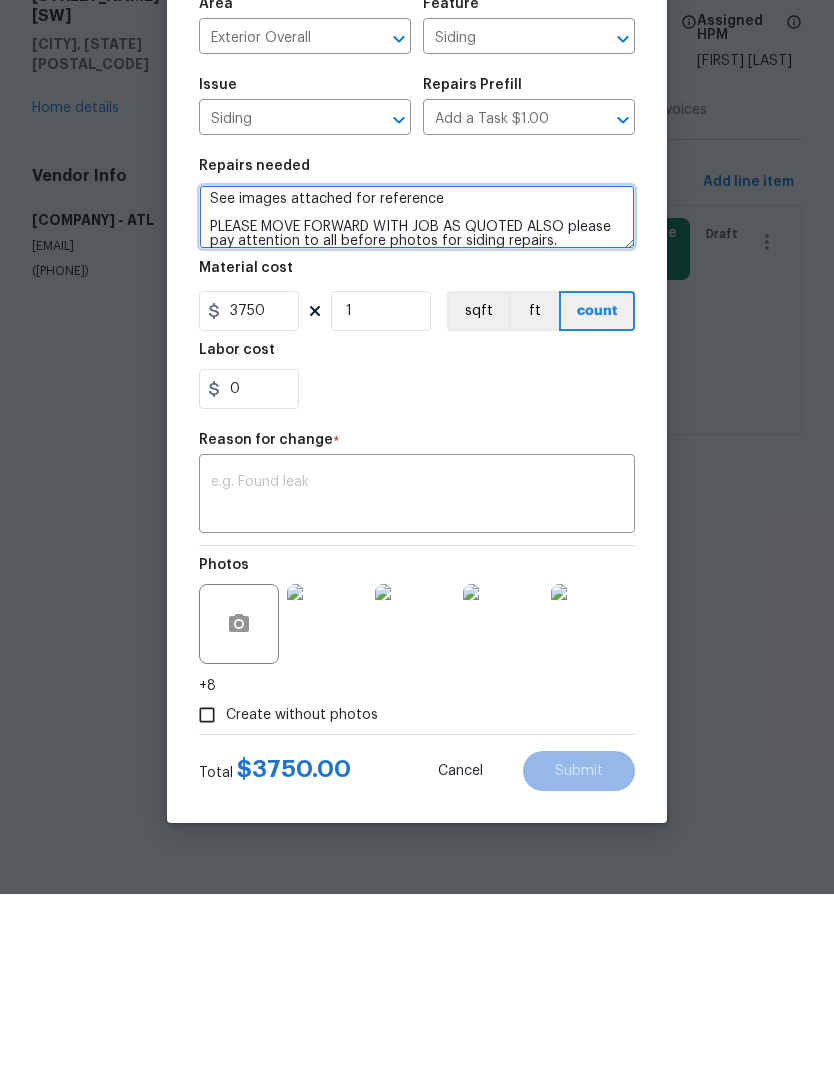 click on "Jack up deck along sagged area, add underneath additional support by using at least three 4 x4 post and footers, Add addition carriage bolt to sections of ledger if possible. Replace section of siding pulled downwards by sagged deck, paint to match existing. Total $2,950
Also, Total $800 to repair the remaining damaged sidings.
- Sagging deck
- Couple spots of siding repair/replacement
See images attached for reference
PLEASE MOVE FORWARD WITH JOB AS QUOTED ALSO please pay attention to all before photos for siding repairs." at bounding box center (417, 410) 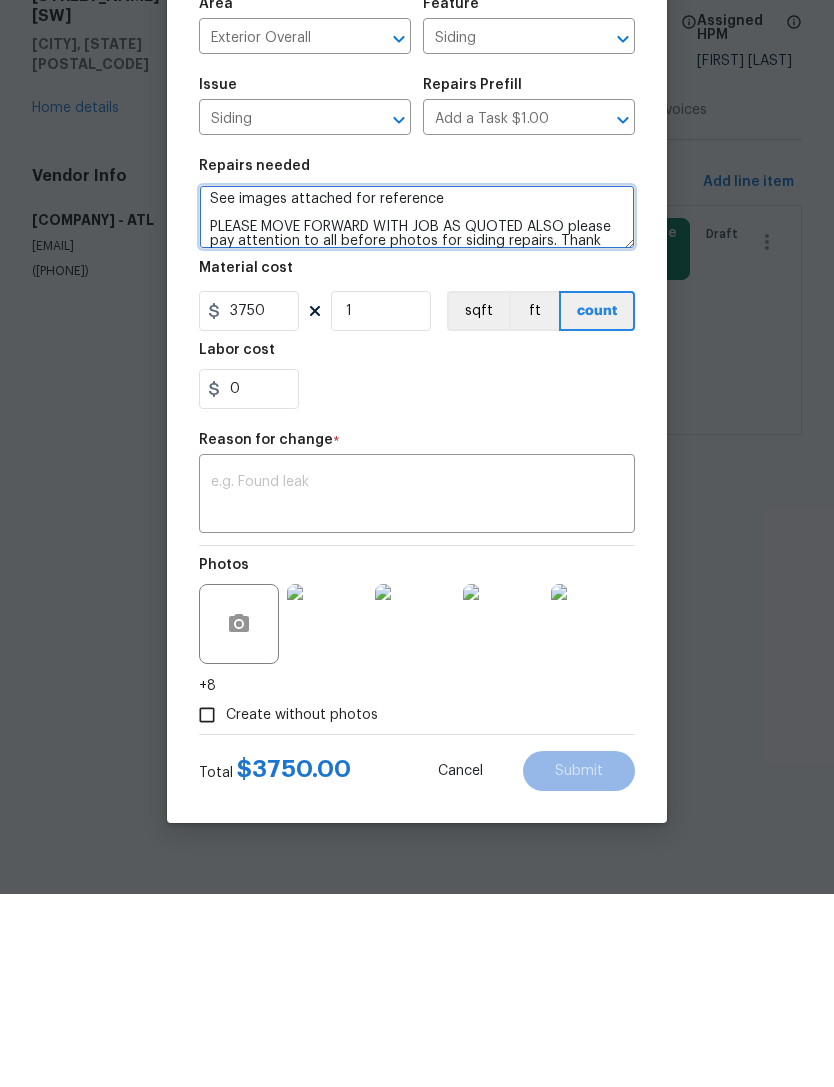 type on "Jack up deck along sagged area, add underneath additional support by using at least three 4 x4 post and footers, Add addition carriage bolt to sections of ledger if possible. Replace section of siding pulled downwards by sagged deck, paint to match existing. Total $2,950
Also, Total $800 to repair the remaining damaged sidings.
- Sagging deck
- Couple spots of siding repair/replacement
See images attached for reference
PLEASE MOVE FORWARD WITH JOB AS QUOTED ALSO please pay attention to all before photos for siding repairs. Thank you." 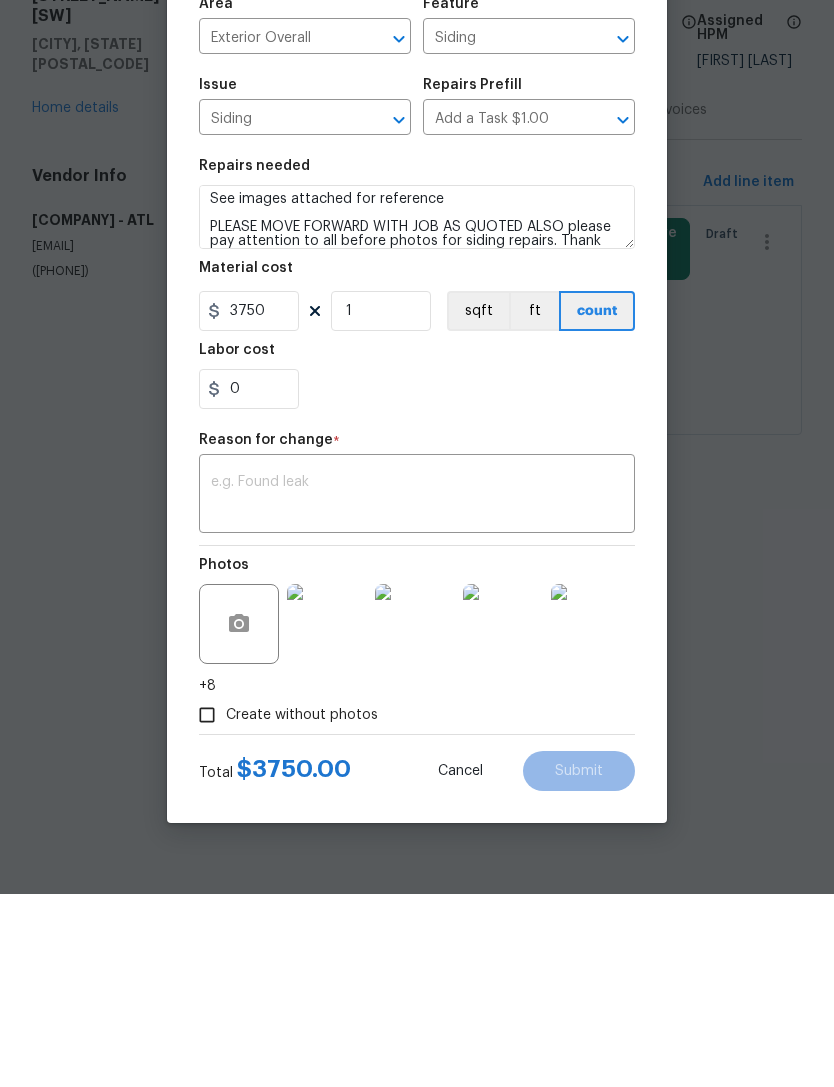 click at bounding box center (417, 689) 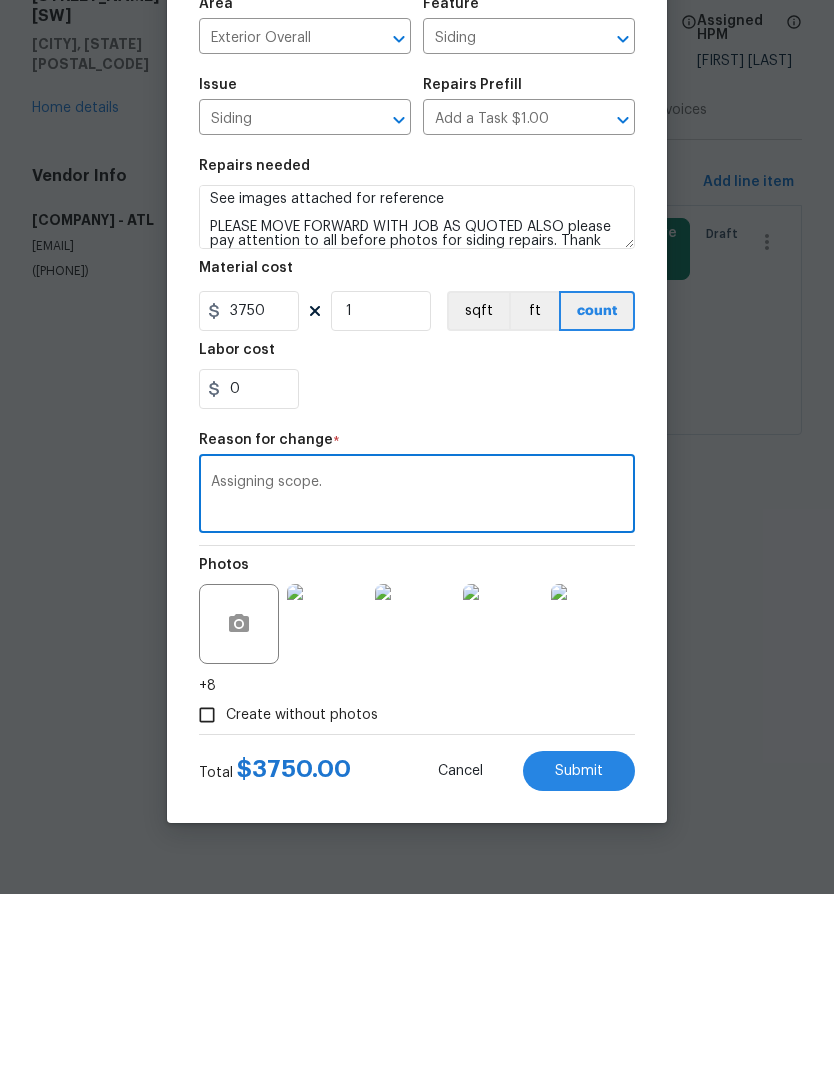 click on "0" at bounding box center (417, 582) 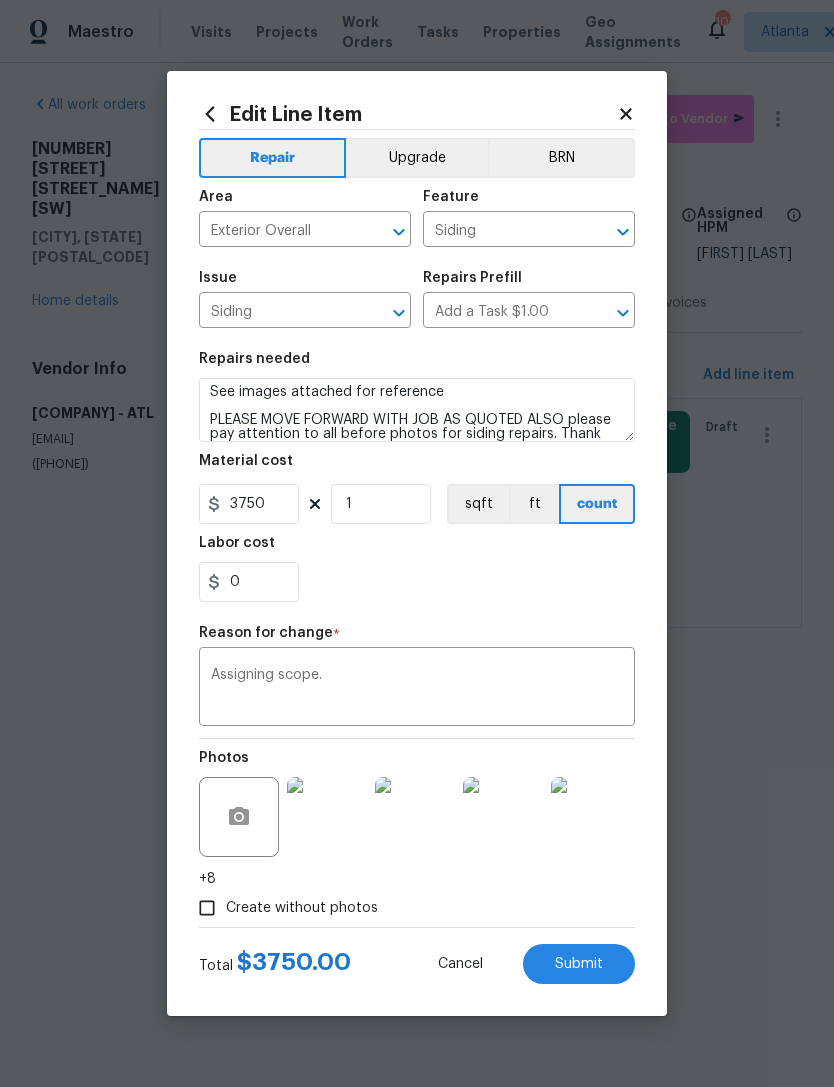 click on "Assigning scope." at bounding box center (417, 689) 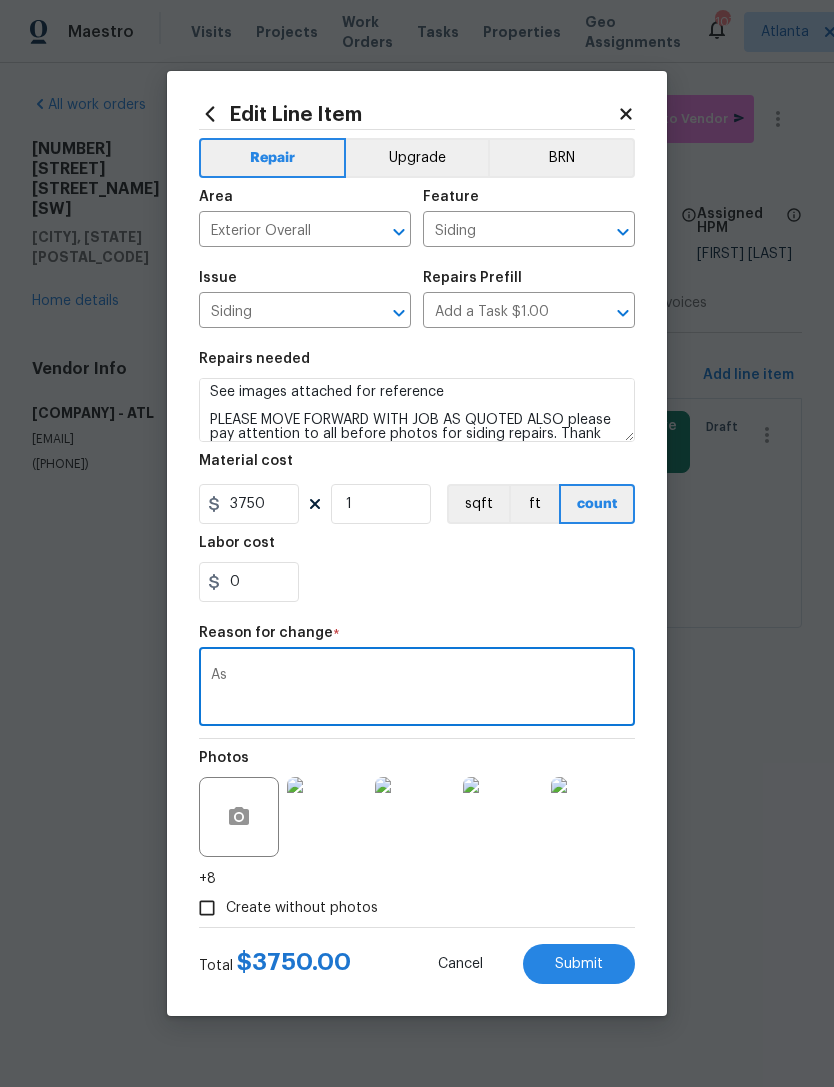 type on "A" 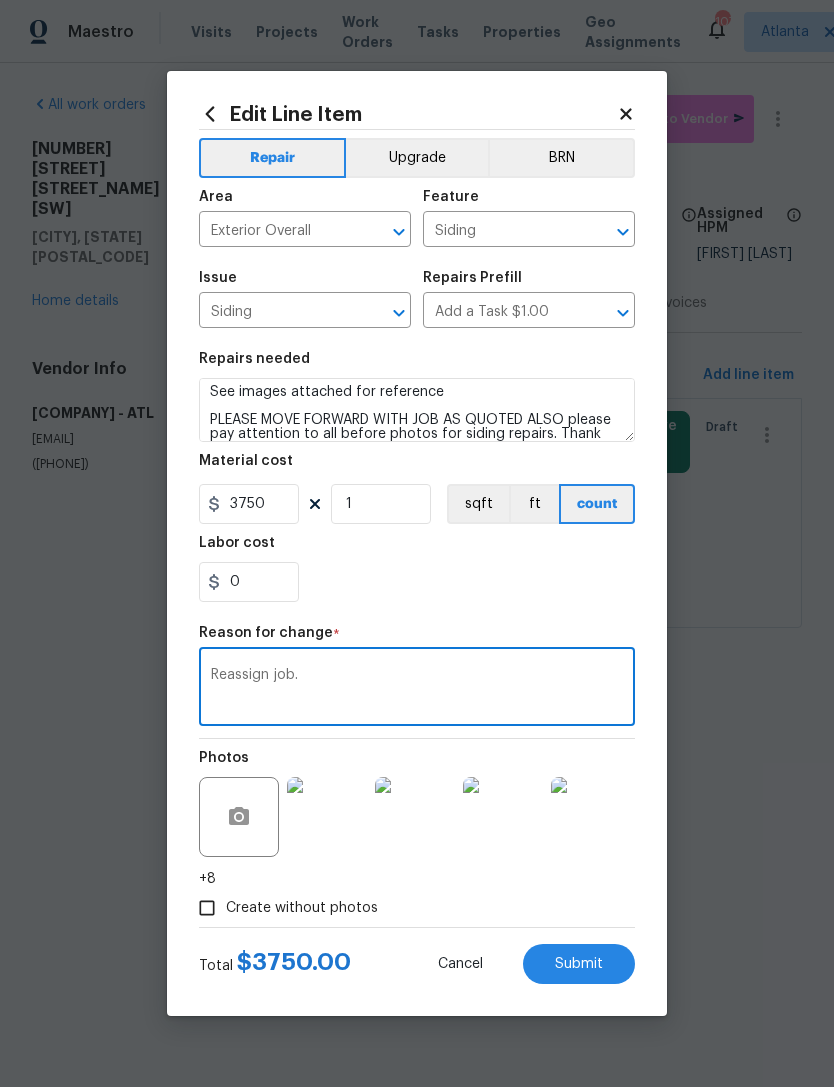 type on "Reassign job." 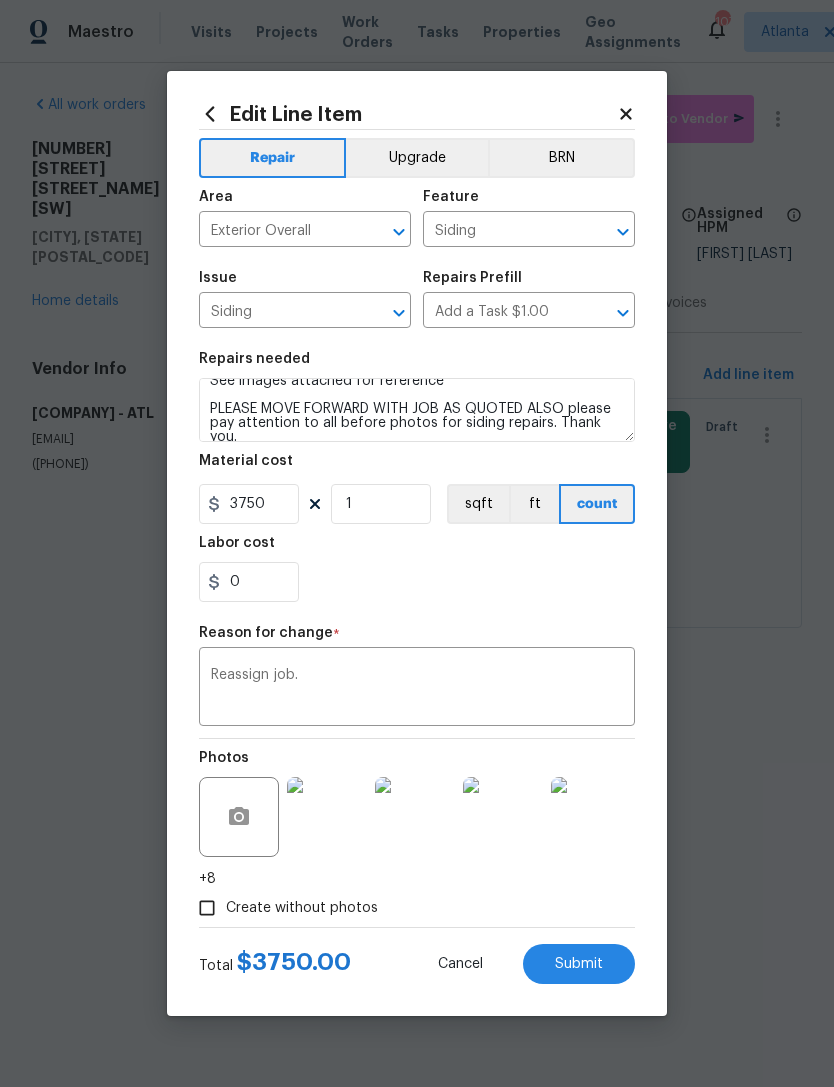 scroll, scrollTop: 154, scrollLeft: 0, axis: vertical 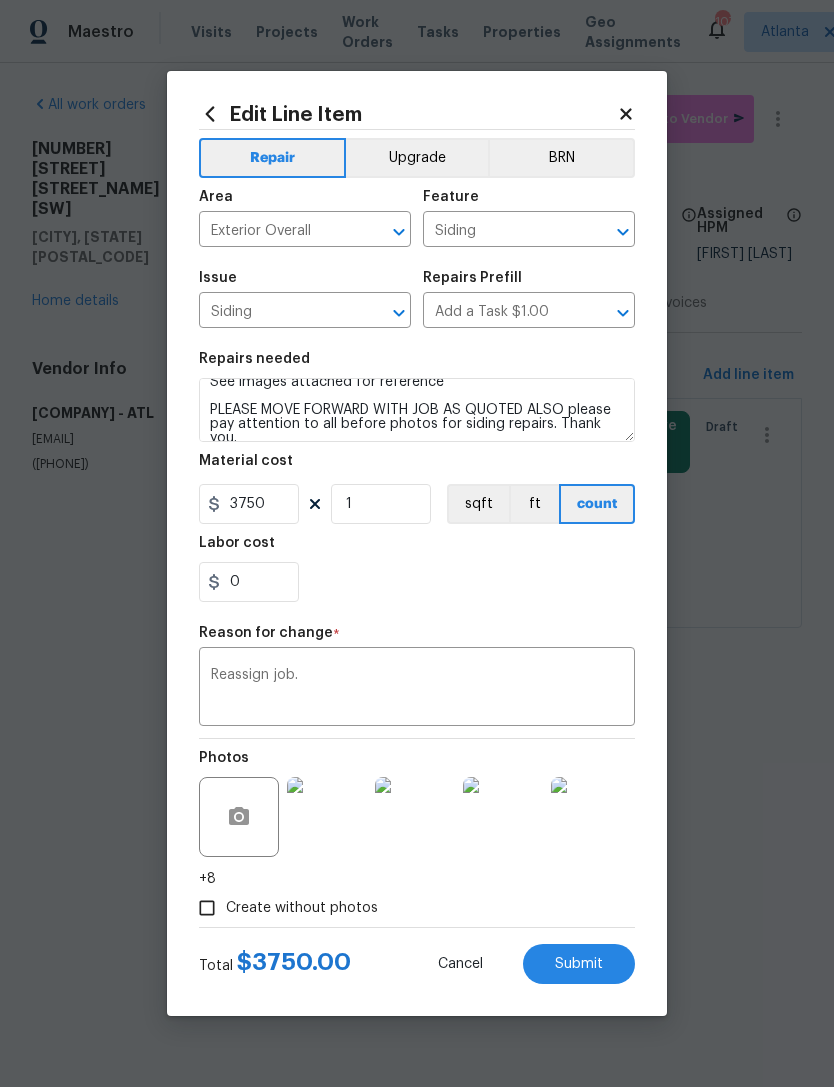 click on "Submit" at bounding box center (579, 964) 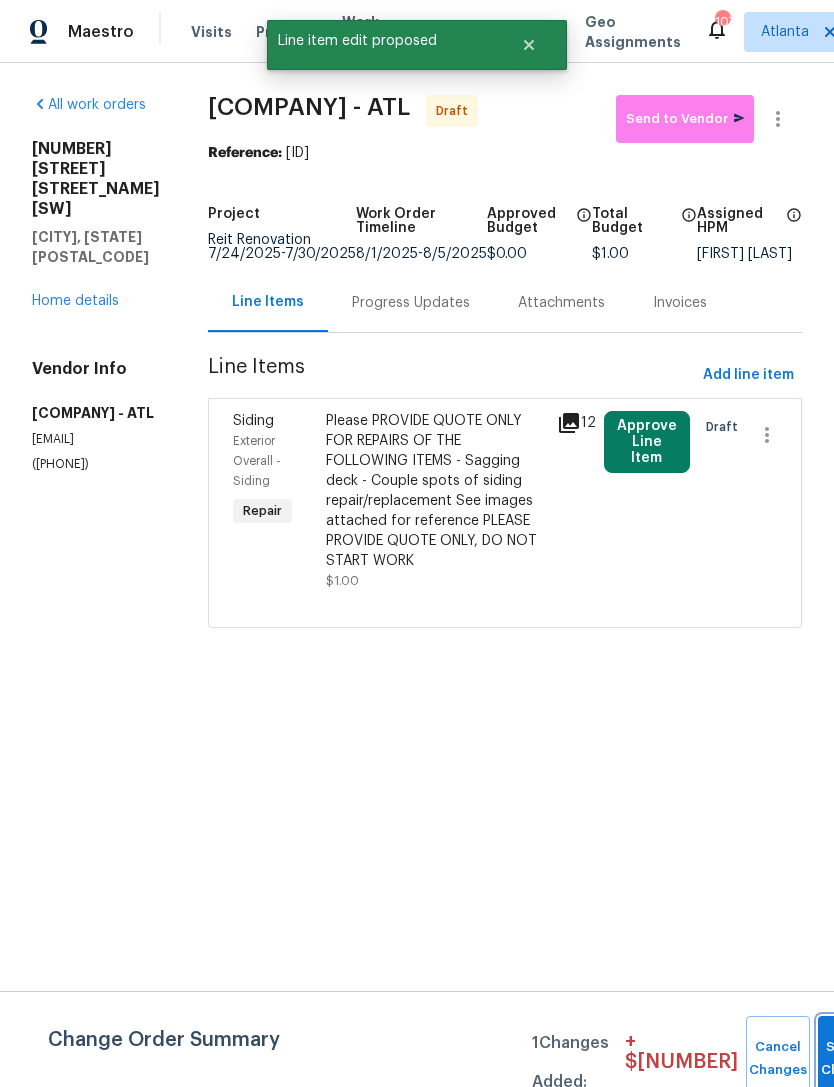 click on "Submit Changes" at bounding box center [850, 1059] 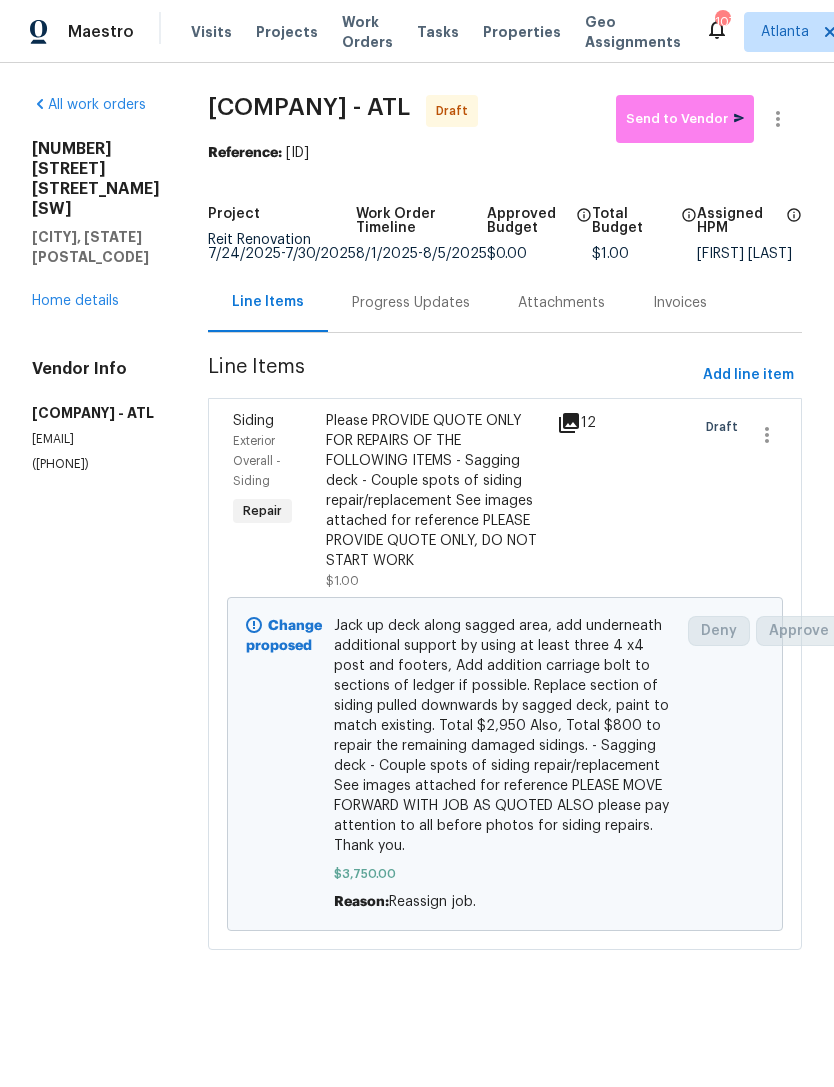 click on "Home details" at bounding box center (75, 301) 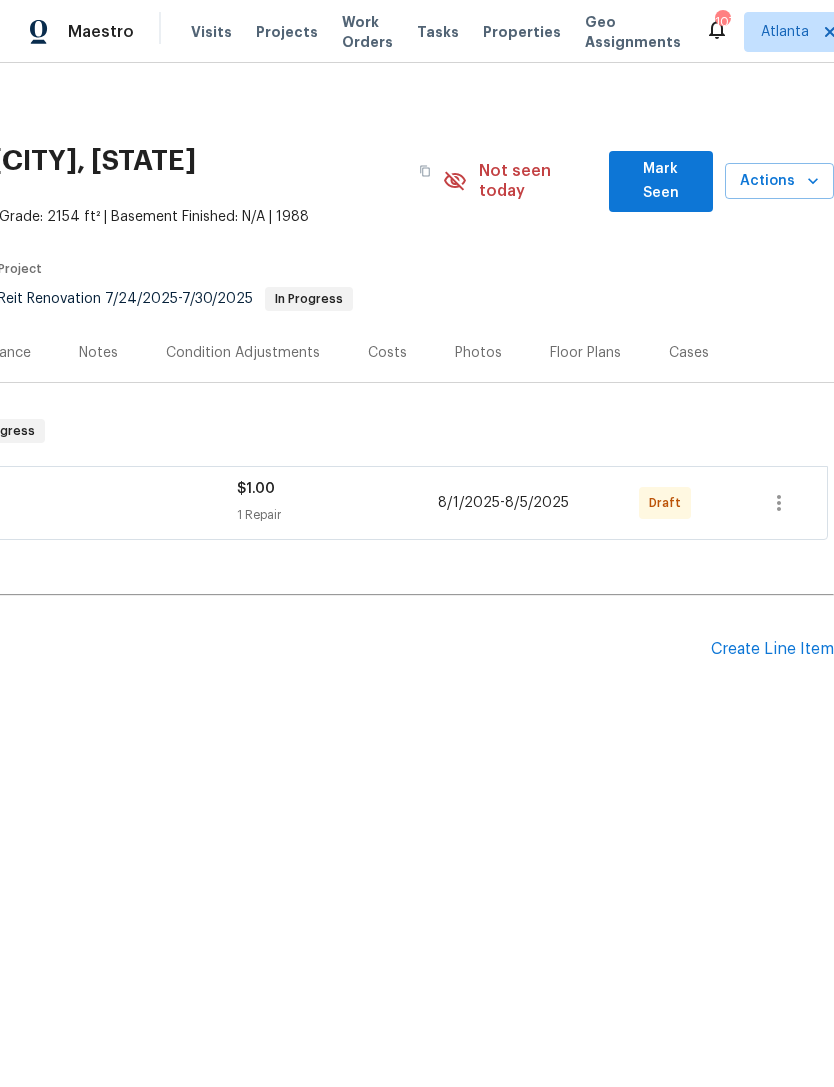 scroll, scrollTop: 0, scrollLeft: 296, axis: horizontal 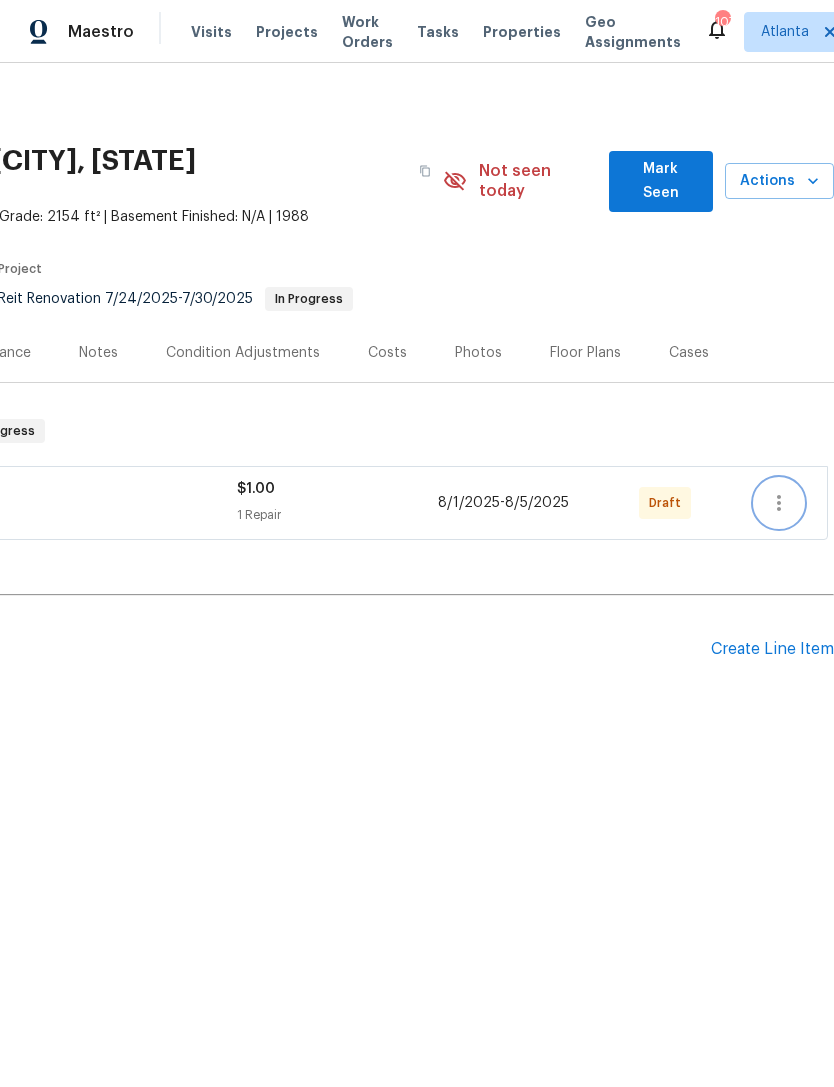 click 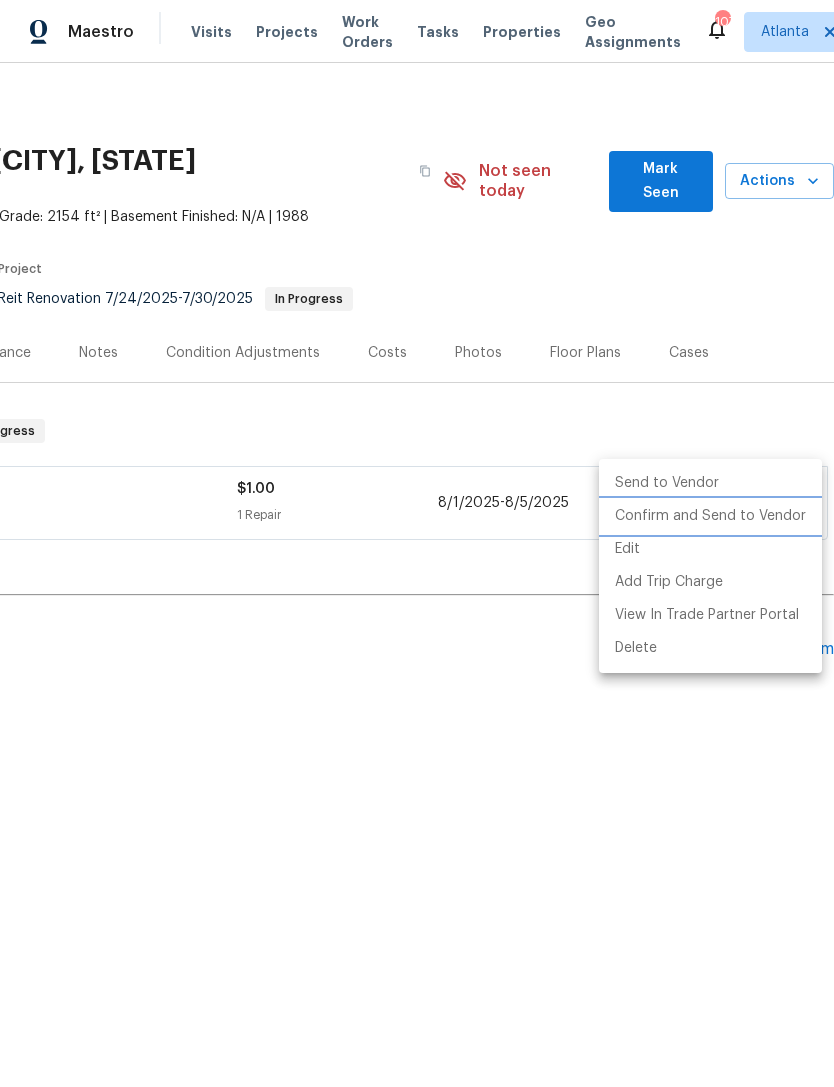 click on "Confirm and Send to Vendor" at bounding box center (710, 516) 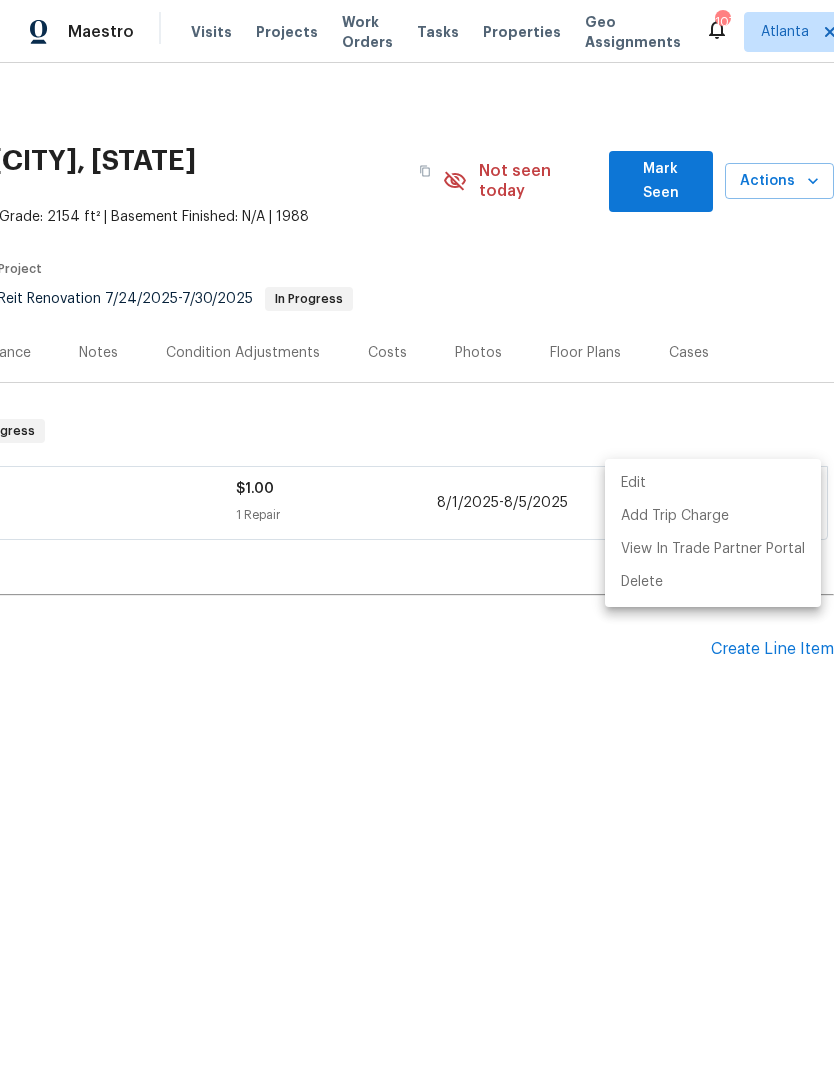 click at bounding box center (417, 543) 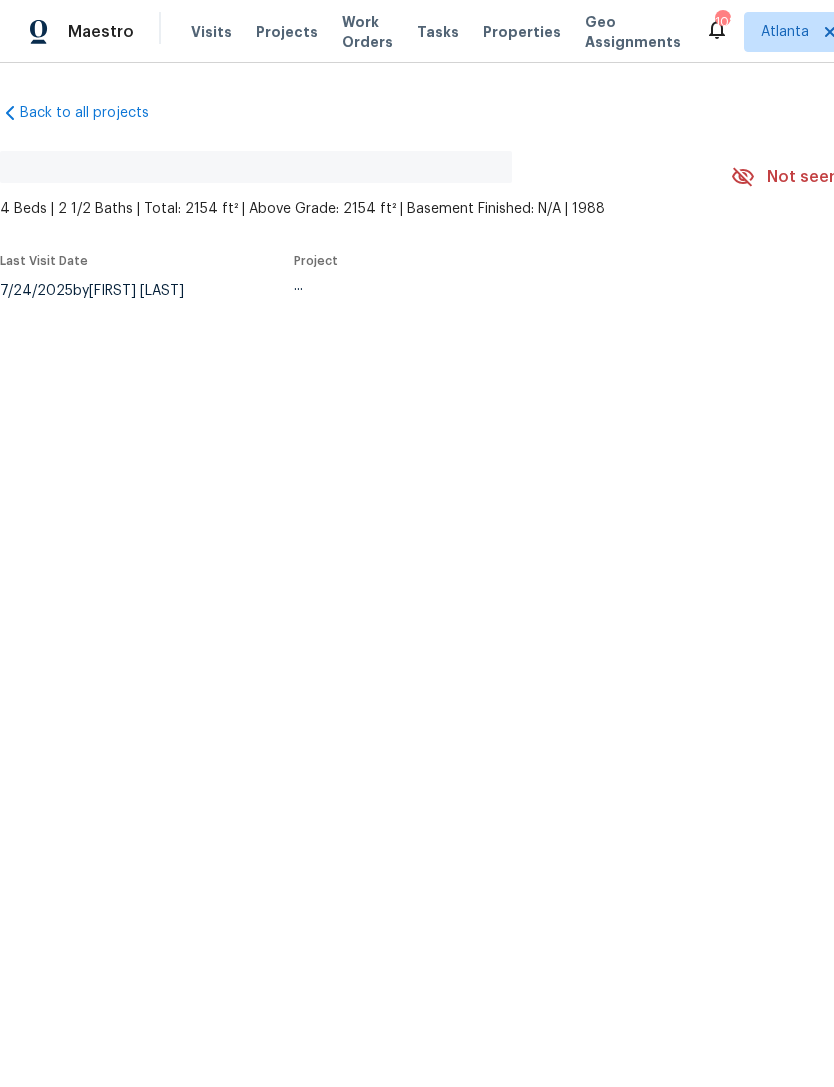 scroll, scrollTop: 0, scrollLeft: 0, axis: both 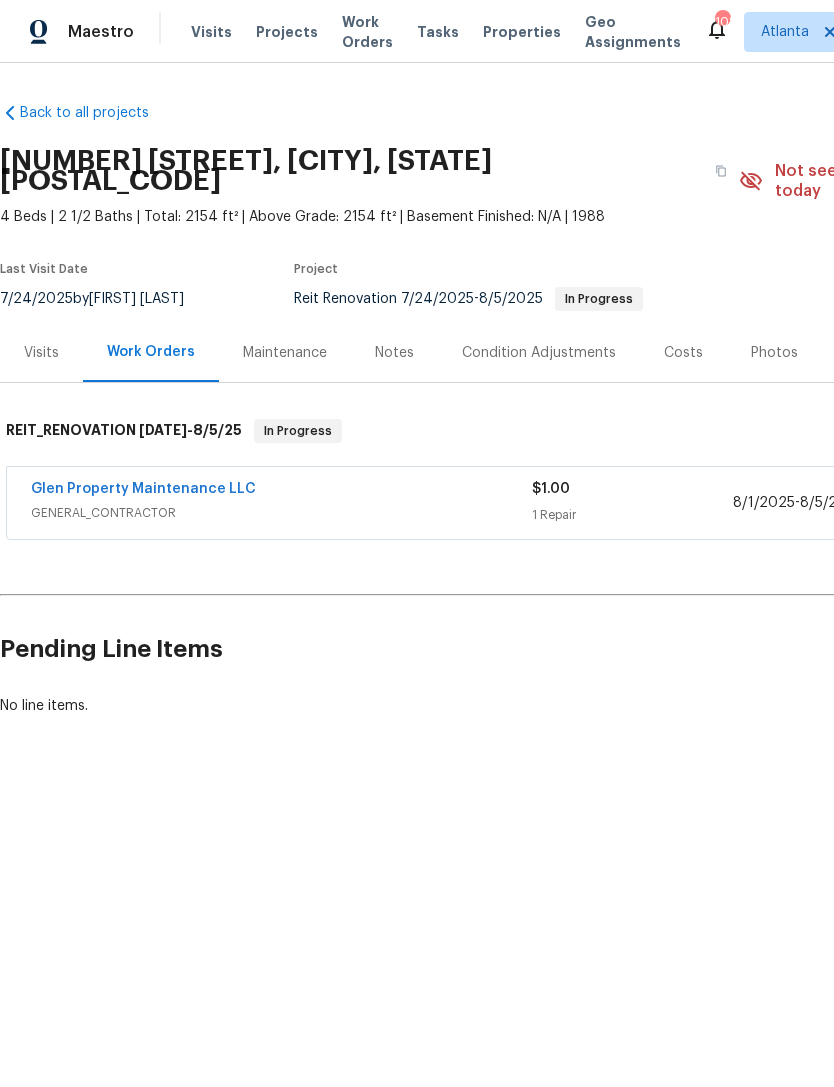 click on "GENERAL_CONTRACTOR" at bounding box center (281, 513) 